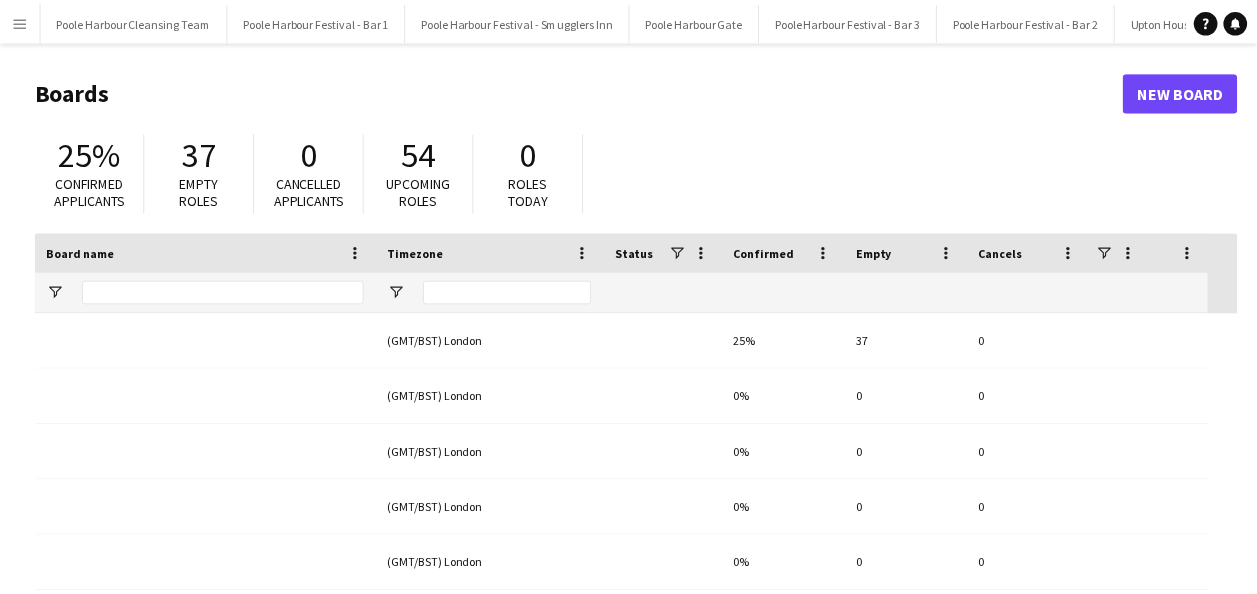 scroll, scrollTop: 0, scrollLeft: 0, axis: both 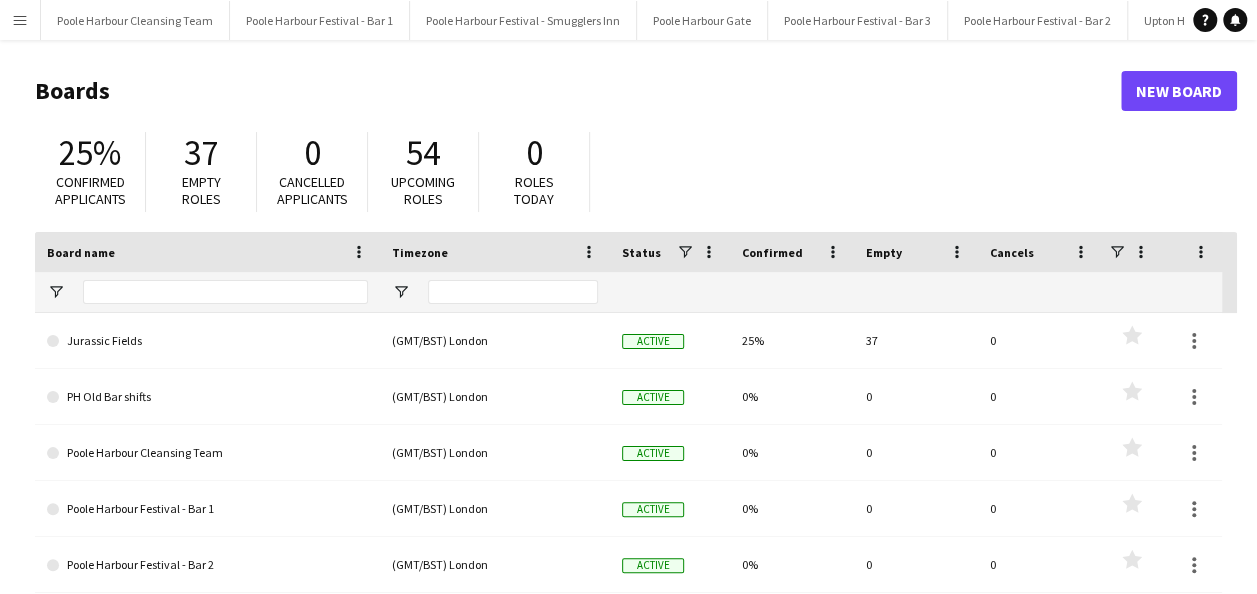 click on "Menu" at bounding box center [20, 20] 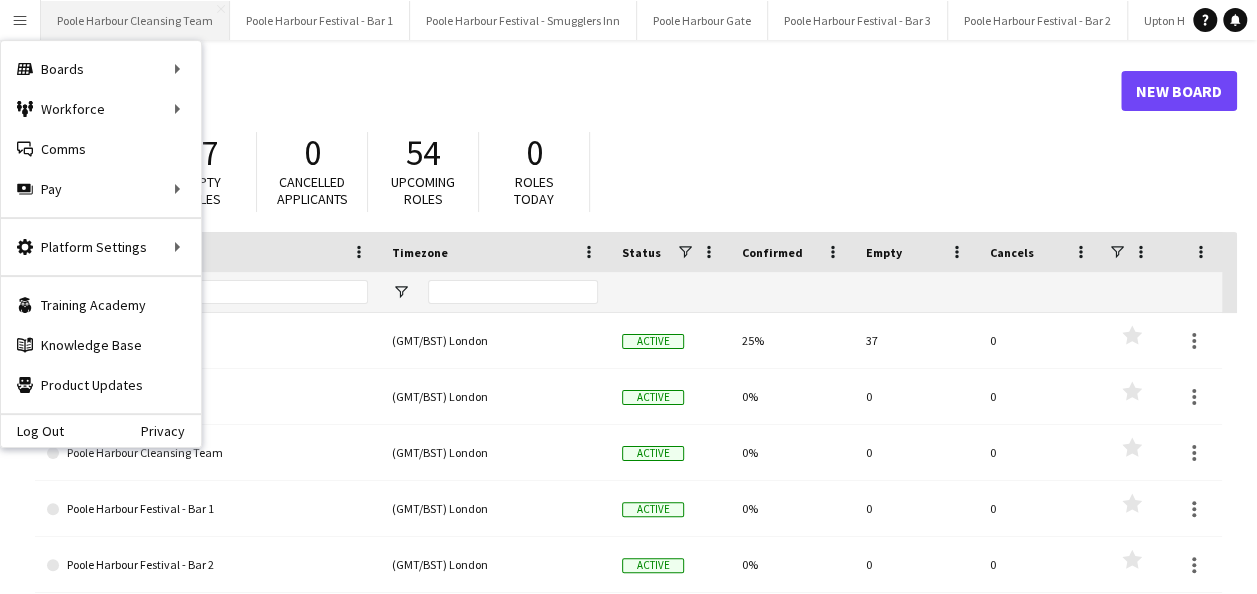click on "Poole Harbour Cleansing Team
Close" at bounding box center (135, 20) 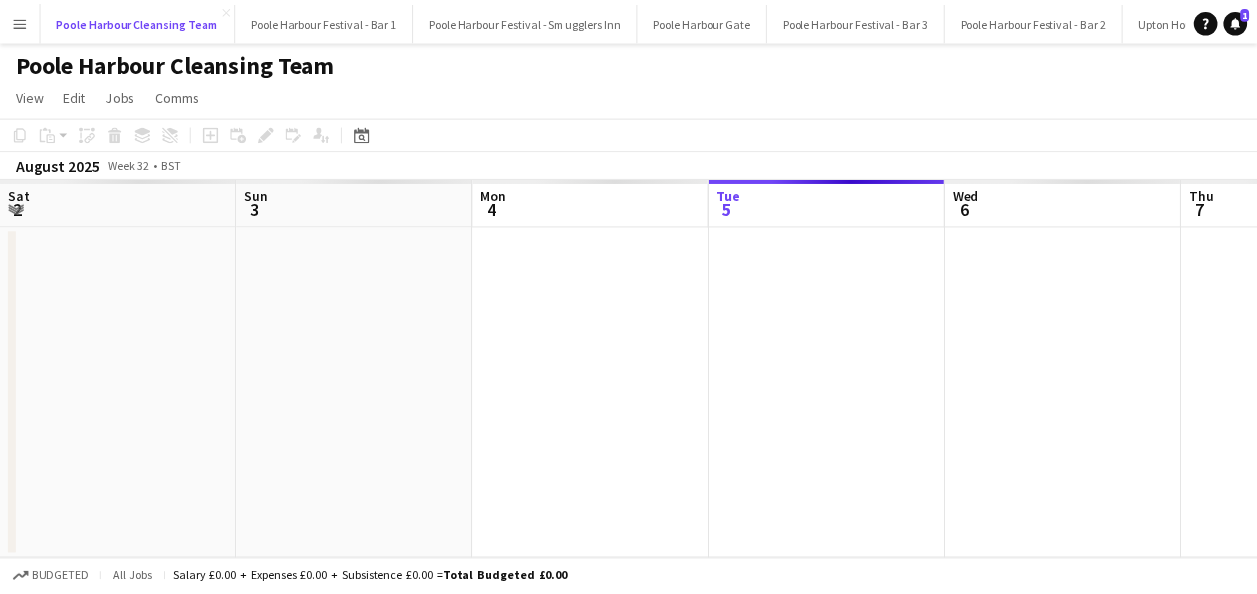 scroll, scrollTop: 0, scrollLeft: 478, axis: horizontal 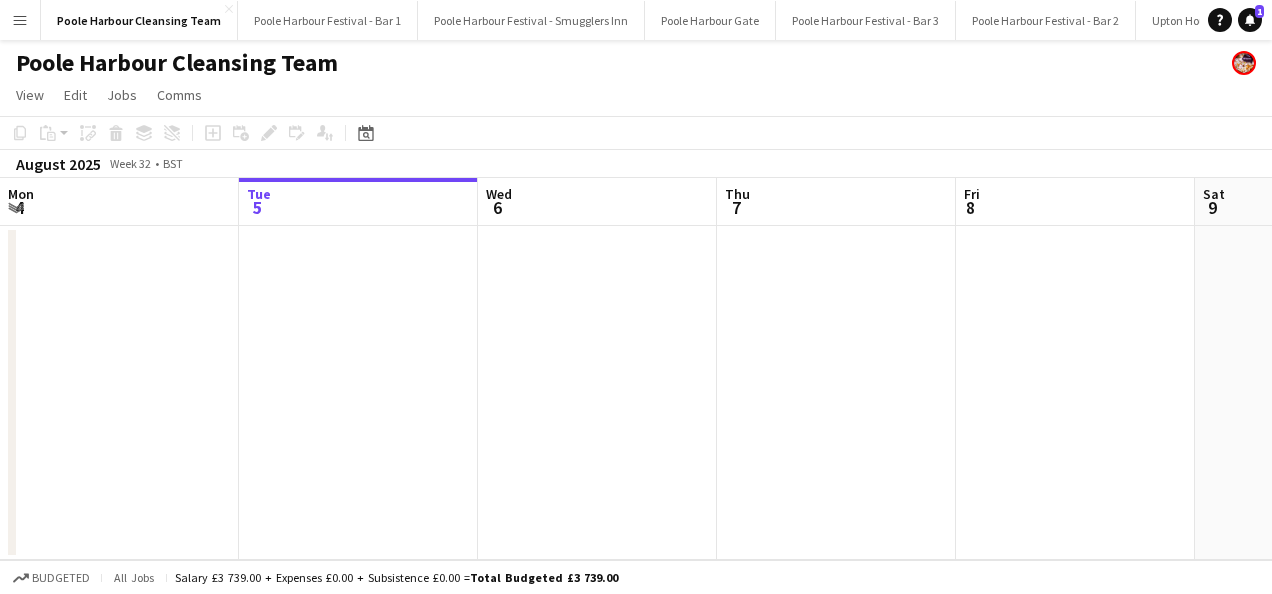 click on "Menu" at bounding box center [20, 20] 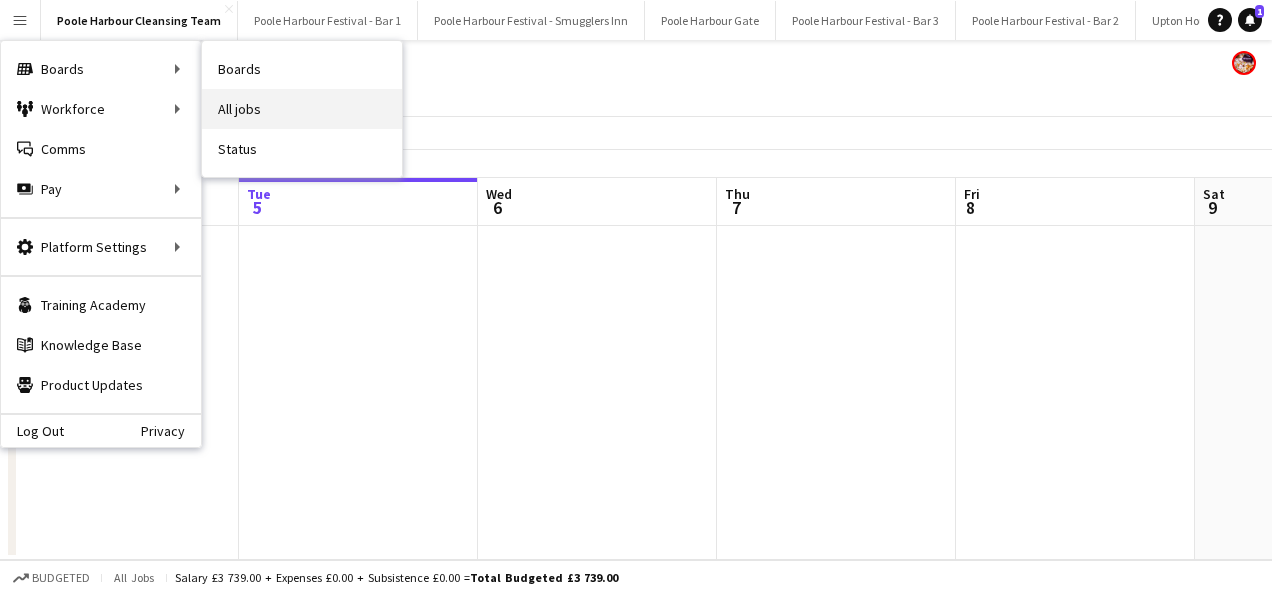 click on "All jobs" at bounding box center [302, 109] 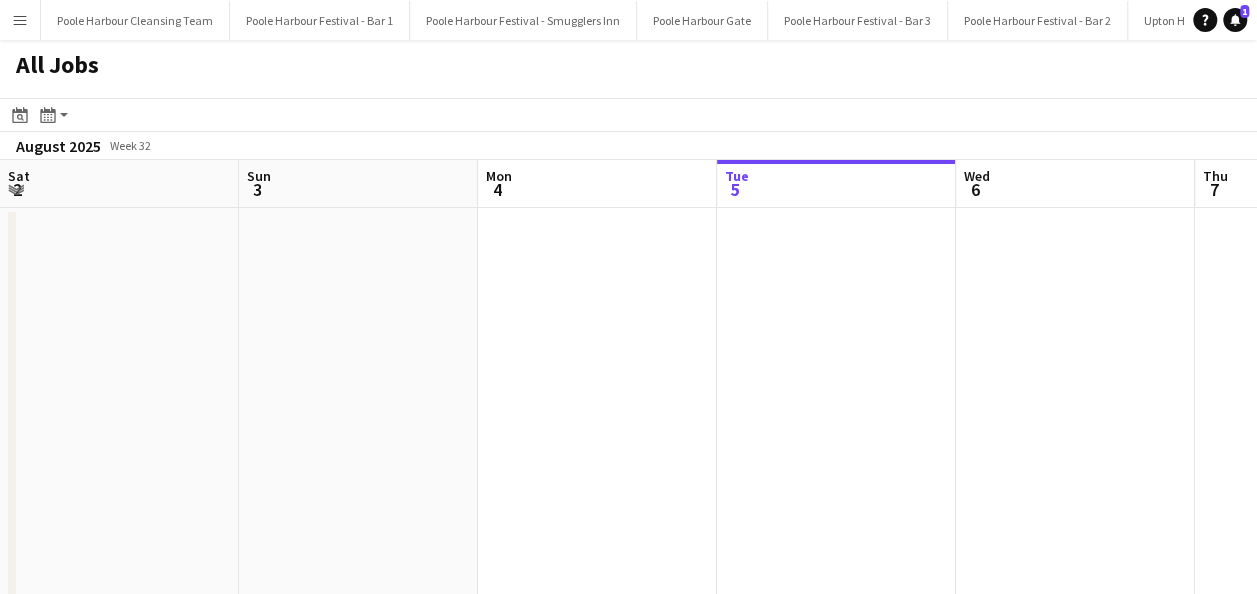 scroll, scrollTop: 0, scrollLeft: 478, axis: horizontal 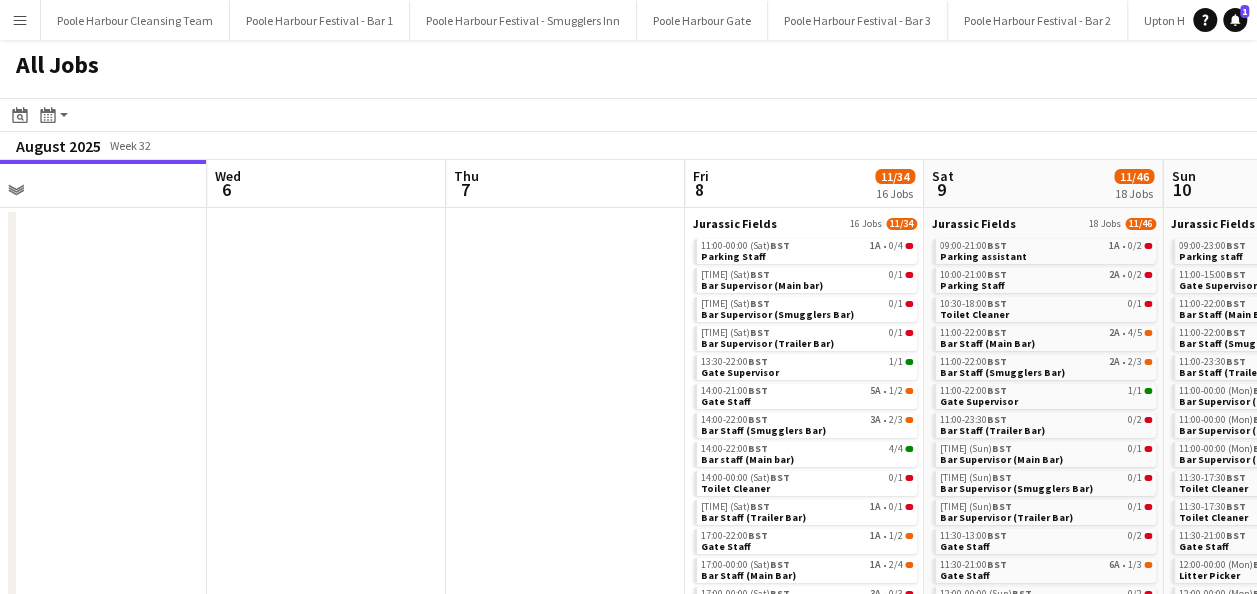 drag, startPoint x: 714, startPoint y: 316, endPoint x: 555, endPoint y: 318, distance: 159.01257 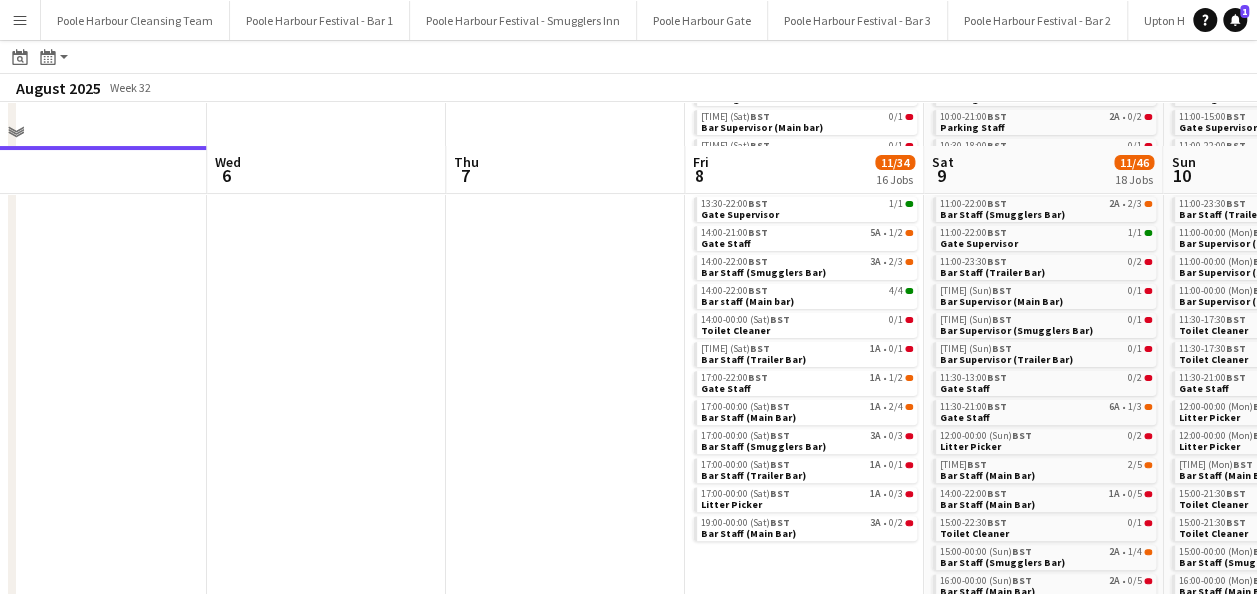 scroll, scrollTop: 200, scrollLeft: 0, axis: vertical 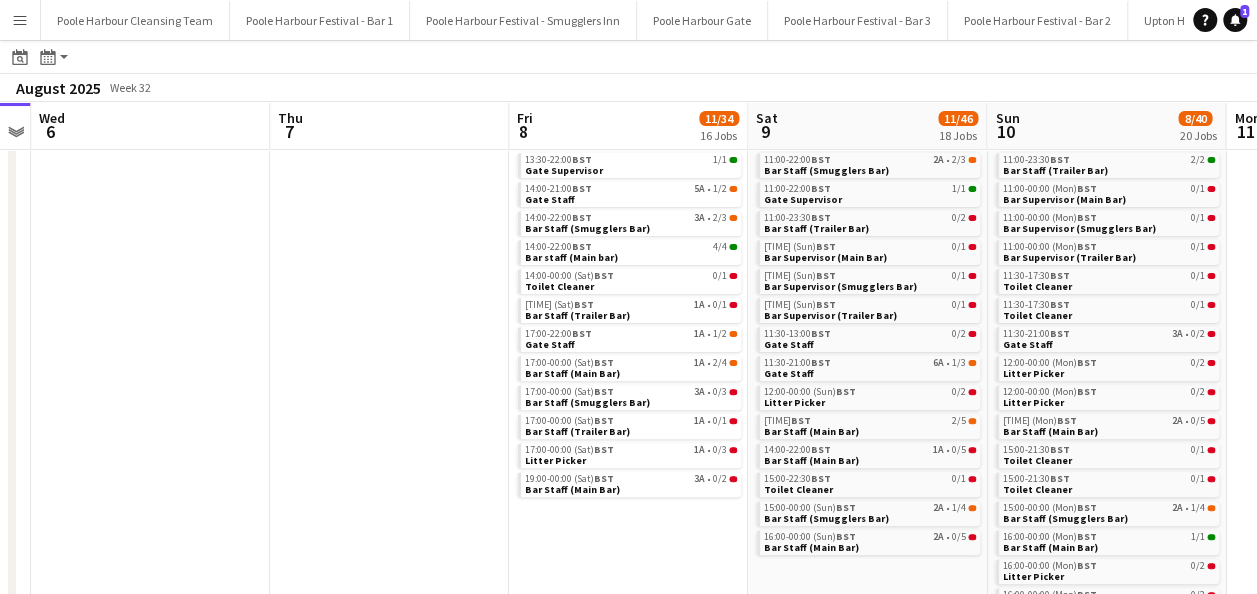 drag, startPoint x: 438, startPoint y: 332, endPoint x: 258, endPoint y: 354, distance: 181.33946 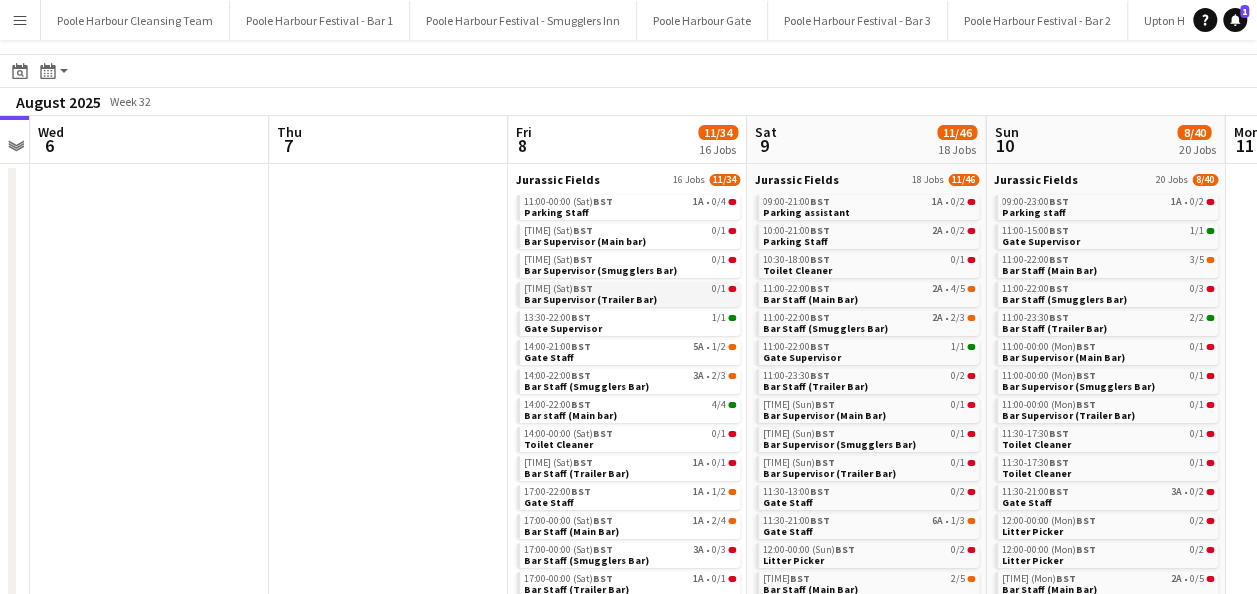 scroll, scrollTop: 0, scrollLeft: 0, axis: both 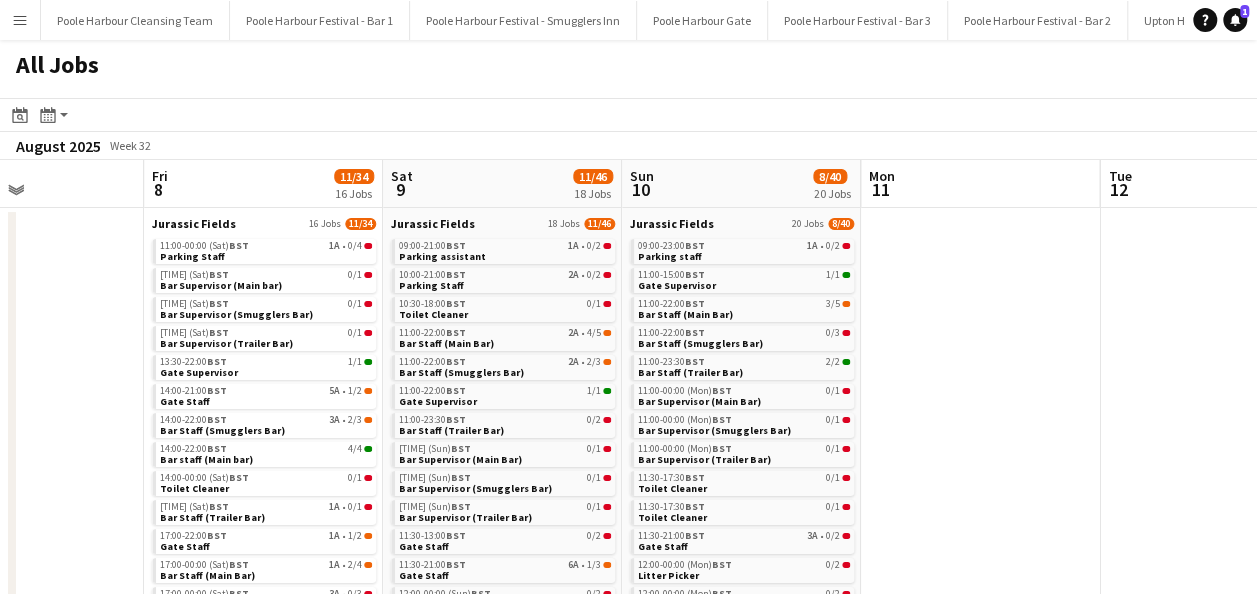 drag, startPoint x: 115, startPoint y: 379, endPoint x: 79, endPoint y: 384, distance: 36.345562 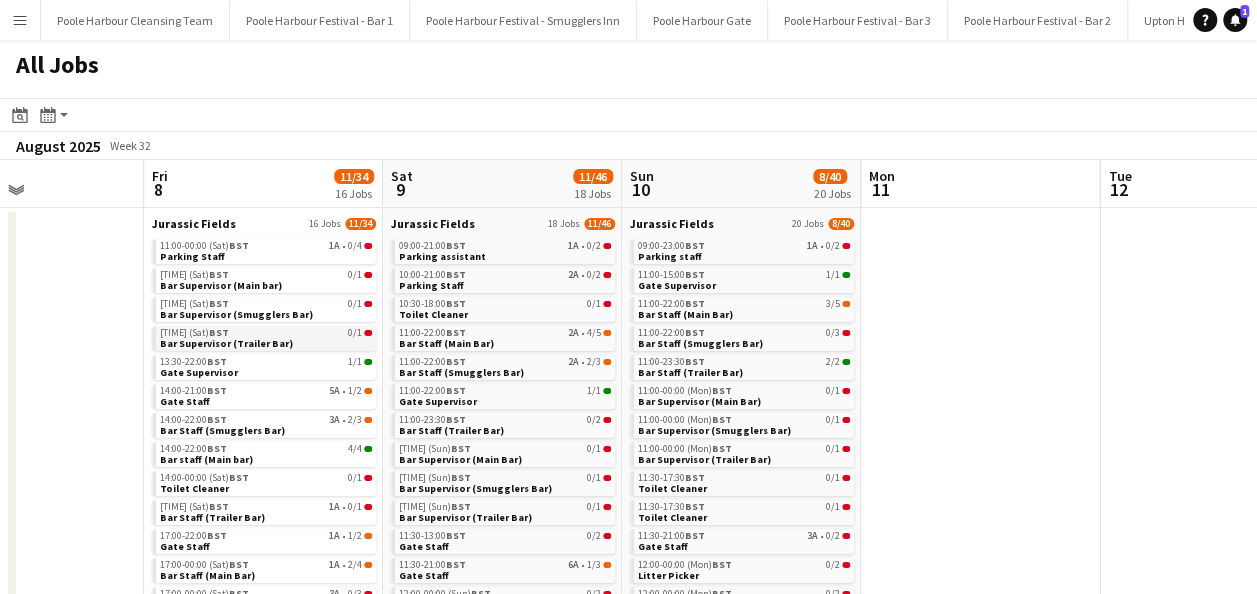 scroll, scrollTop: 0, scrollLeft: 814, axis: horizontal 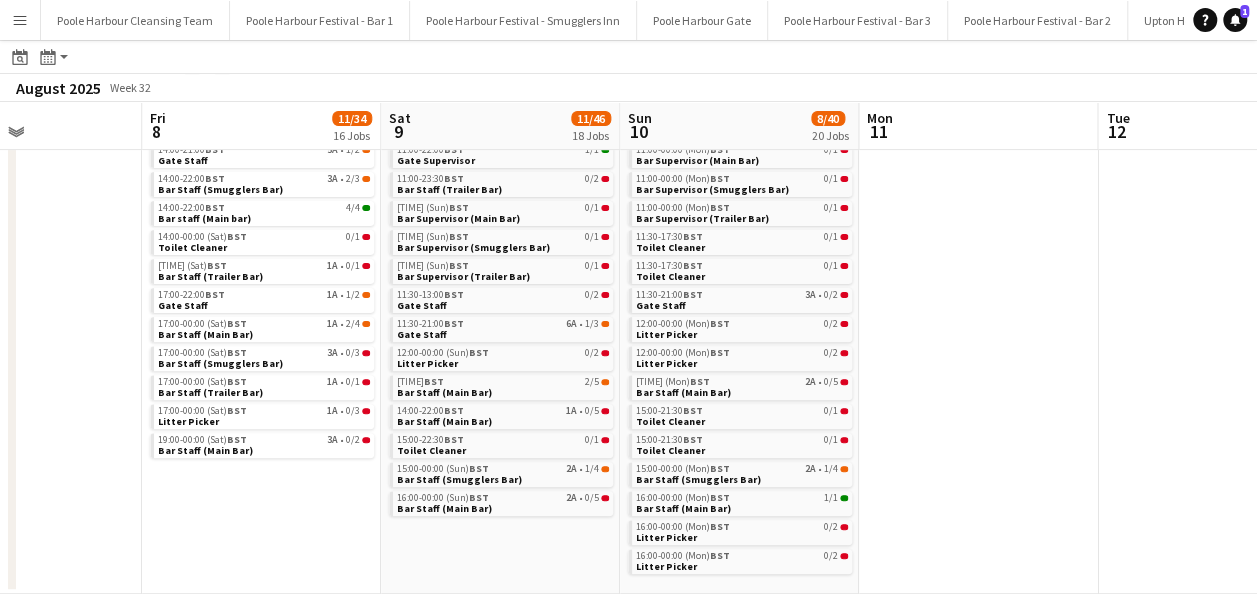 click on "Jurassic Fields   16 Jobs   11/34   [TIME] (Sat)   BST   1A   •   0/4   Parking Staff   [TIME] (Sat)   BST   0/1   Bar Supervisor (Main bar)   [TIME] (Sat)   BST   0/1   Bar Supervisor (Smugglers Bar)   [TIME] (Sat)   BST   0/1   Bar Supervisor (Trailer Bar)   [TIME]    BST   1/1   Gate Supervisor   [TIME]    BST   5A   •   1/2   Gate Staff   [TIME]    BST   3A   •   2/3   Bar Staff (Smugglers Bar)   [TIME]    BST   4/4   Bar staff (Main bar)   [TIME] (Sat)   BST   0/1   Toilet Cleaner   [TIME] (Sat)   BST   1A   •   0/1   Bar Staff (Trailer Bar)   [TIME]    BST   1A   •   1/2   Gate Staff   [TIME] (Sat)   BST   1A   •   2/4   Bar Staff (Main Bar)   [TIME] (Sat)   BST   3A   •   0/3   Bar Staff (Smugglers Bar)   [TIME] (Sat)   BST   1A   •   0/1   Bar Staff (Trailer Bar)   [TIME] (Sat)   BST   1A   •   0/3   Litter Picker   [TIME] (Sat)   BST   3A   •   0/2   Bar Staff (Main Bar)" at bounding box center [261, 280] 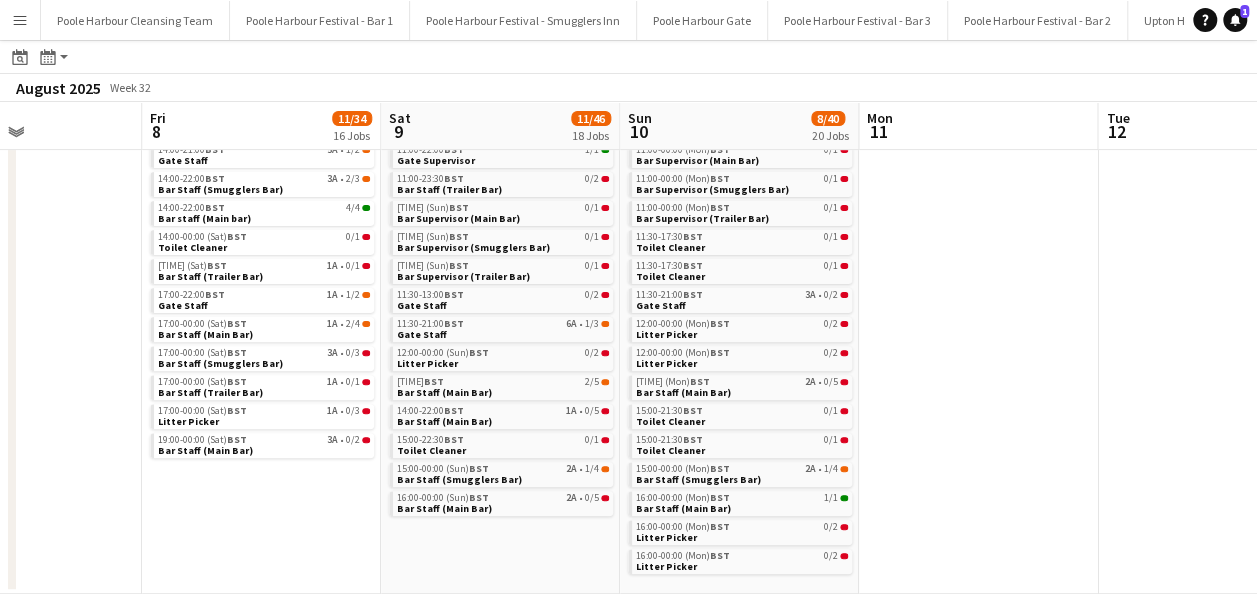 click at bounding box center [978, 280] 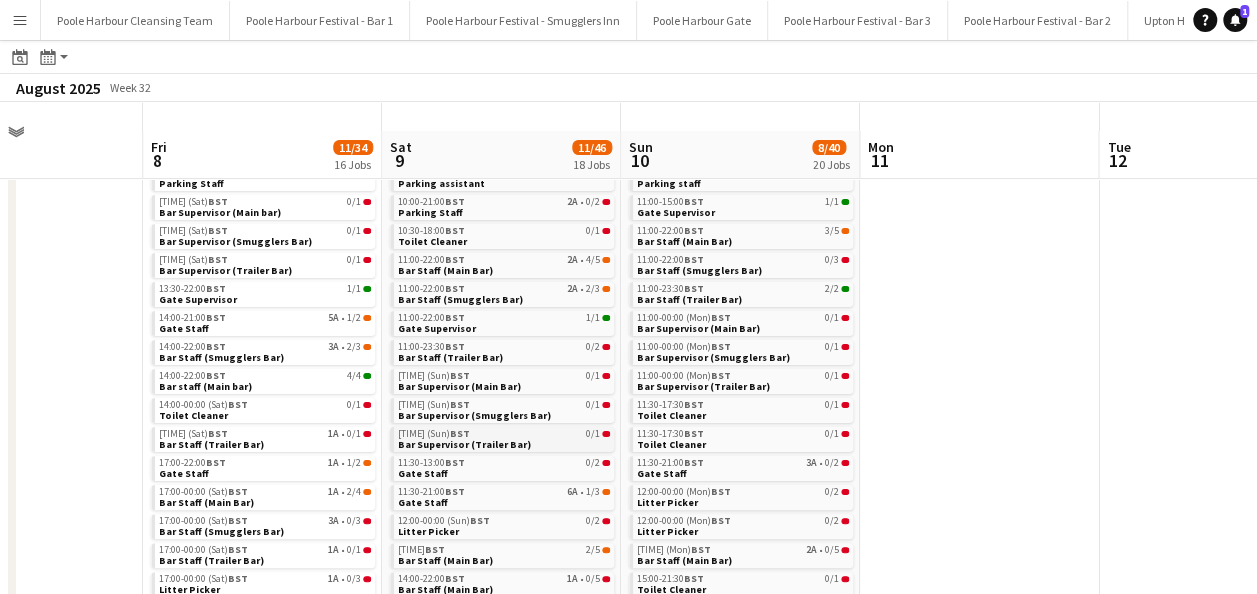 scroll, scrollTop: 100, scrollLeft: 0, axis: vertical 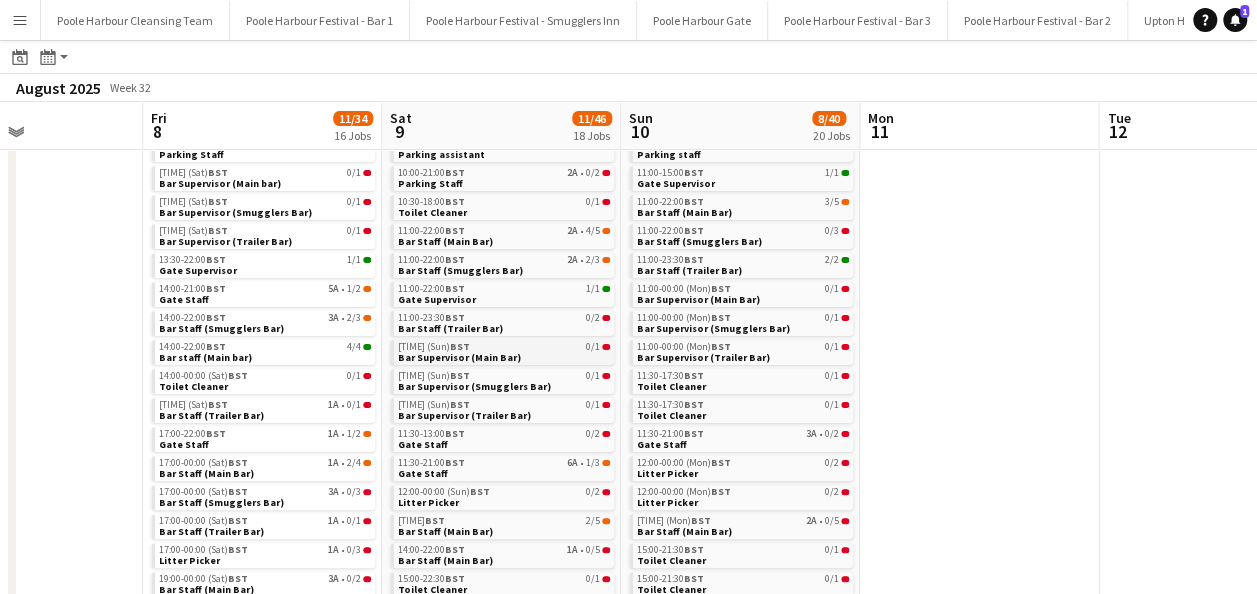 click on "Bar Supervisor (Main Bar)" at bounding box center [459, 357] 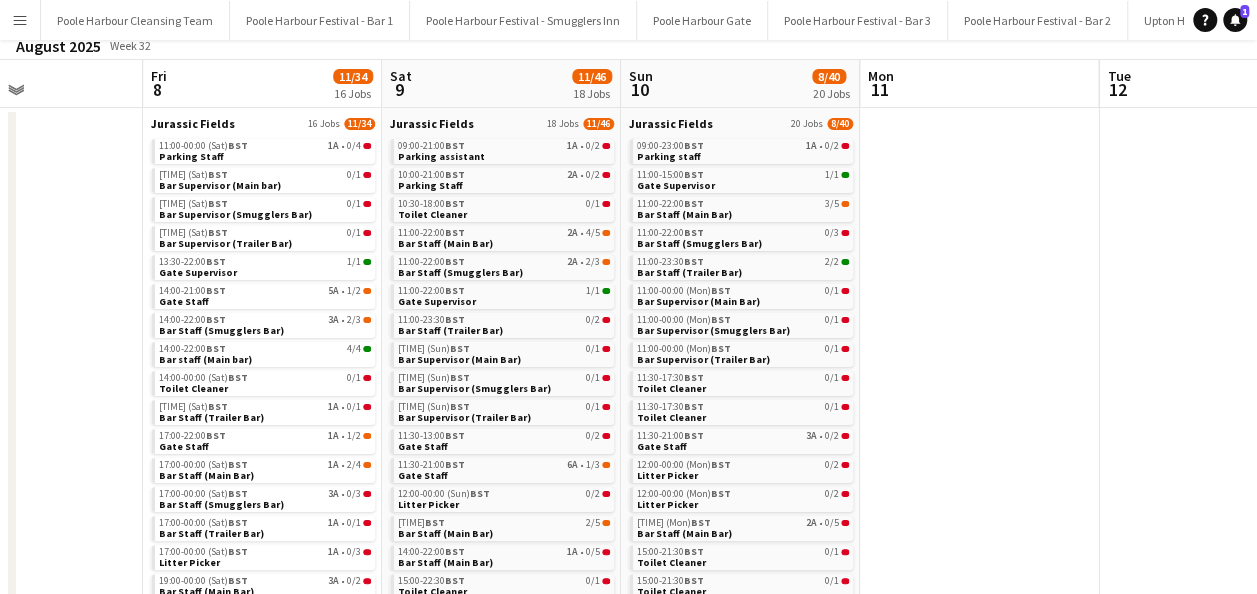 scroll, scrollTop: 0, scrollLeft: 0, axis: both 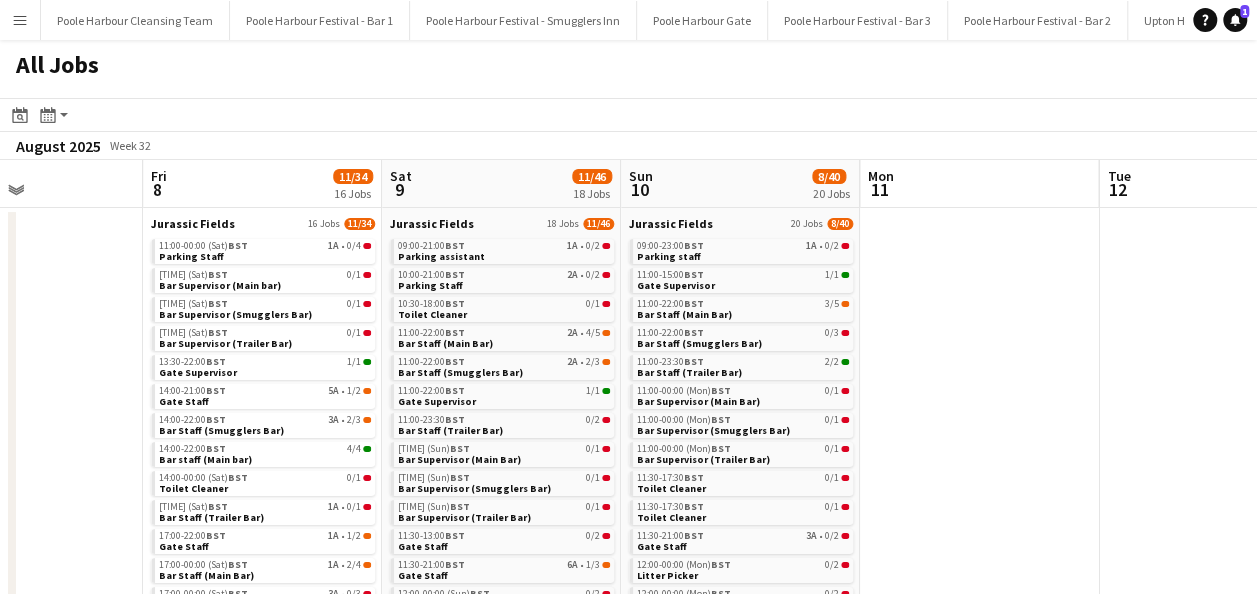 click at bounding box center [979, 521] 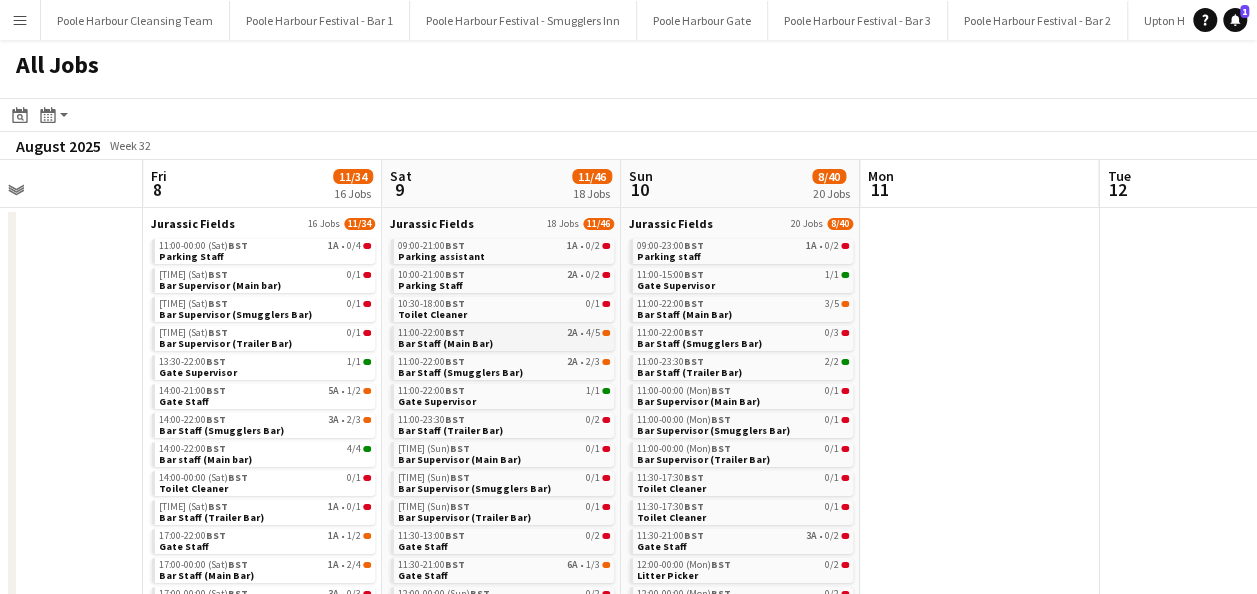 click on "Bar Staff (Main Bar)" at bounding box center (445, 343) 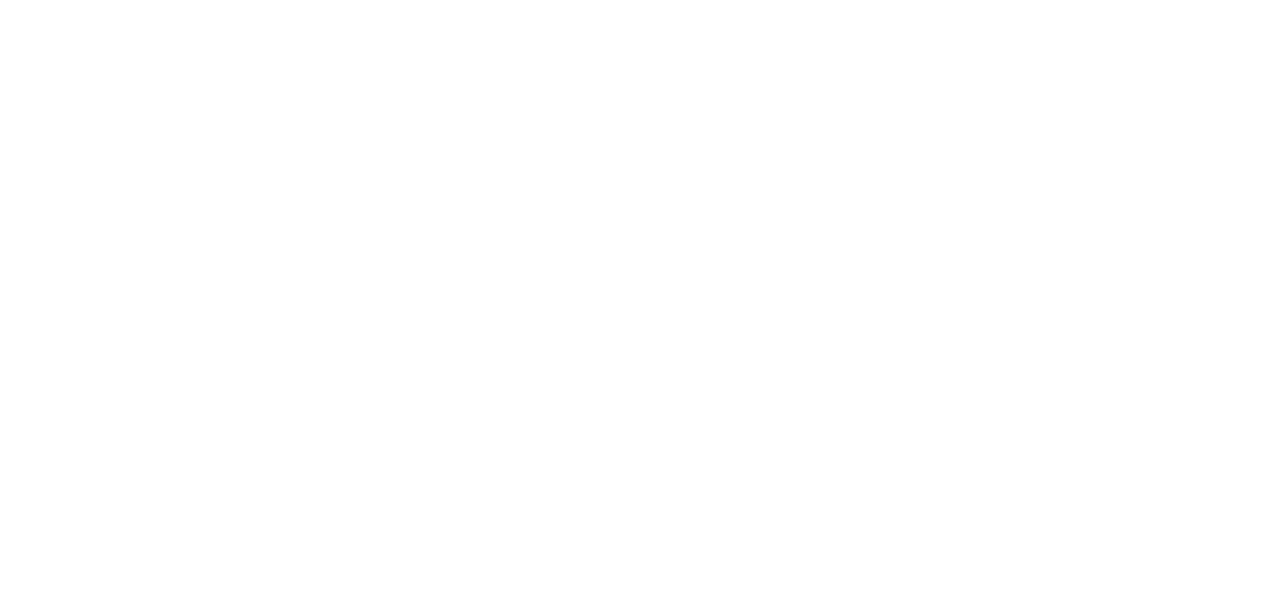 scroll, scrollTop: 0, scrollLeft: 0, axis: both 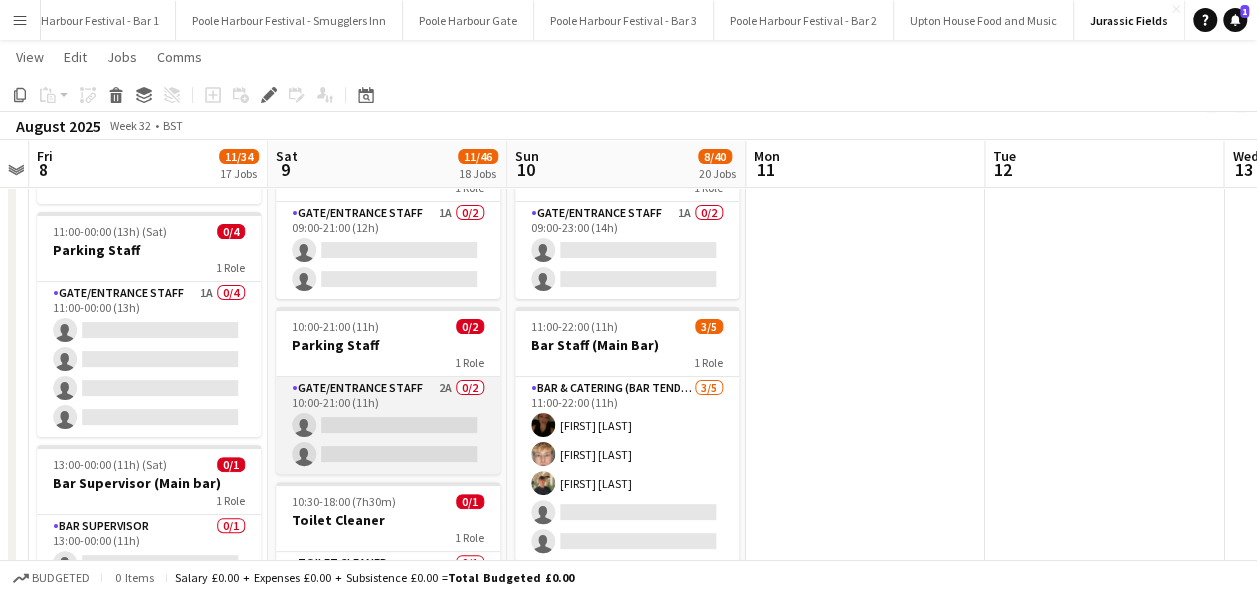 drag, startPoint x: 376, startPoint y: 431, endPoint x: 458, endPoint y: 386, distance: 93.53609 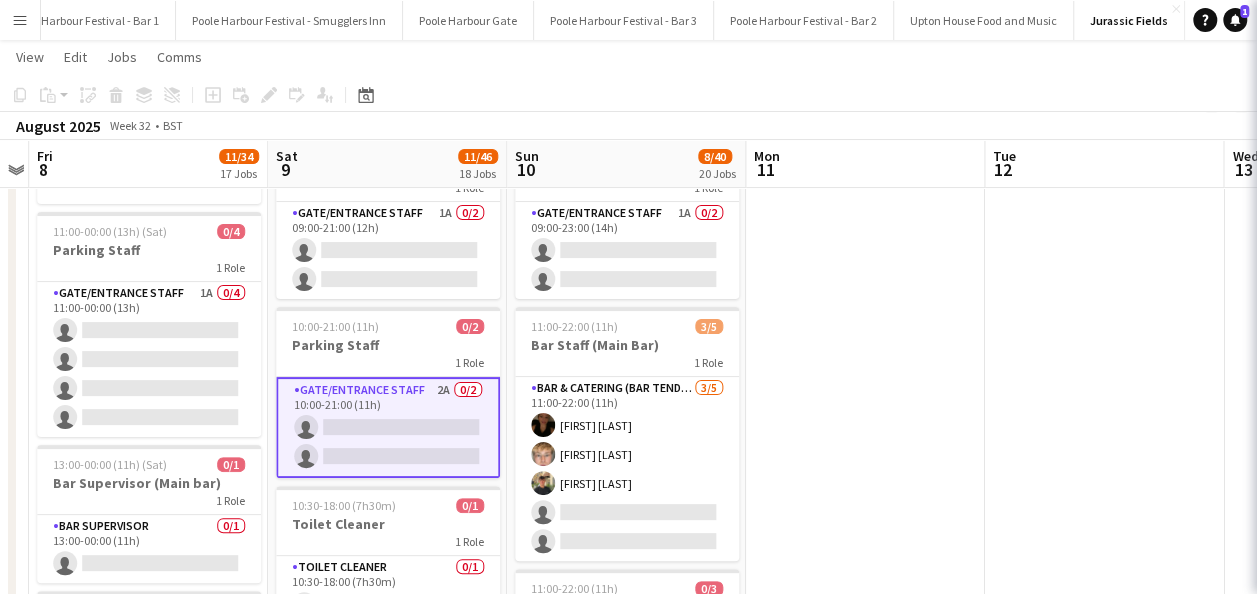 scroll, scrollTop: 0, scrollLeft: 687, axis: horizontal 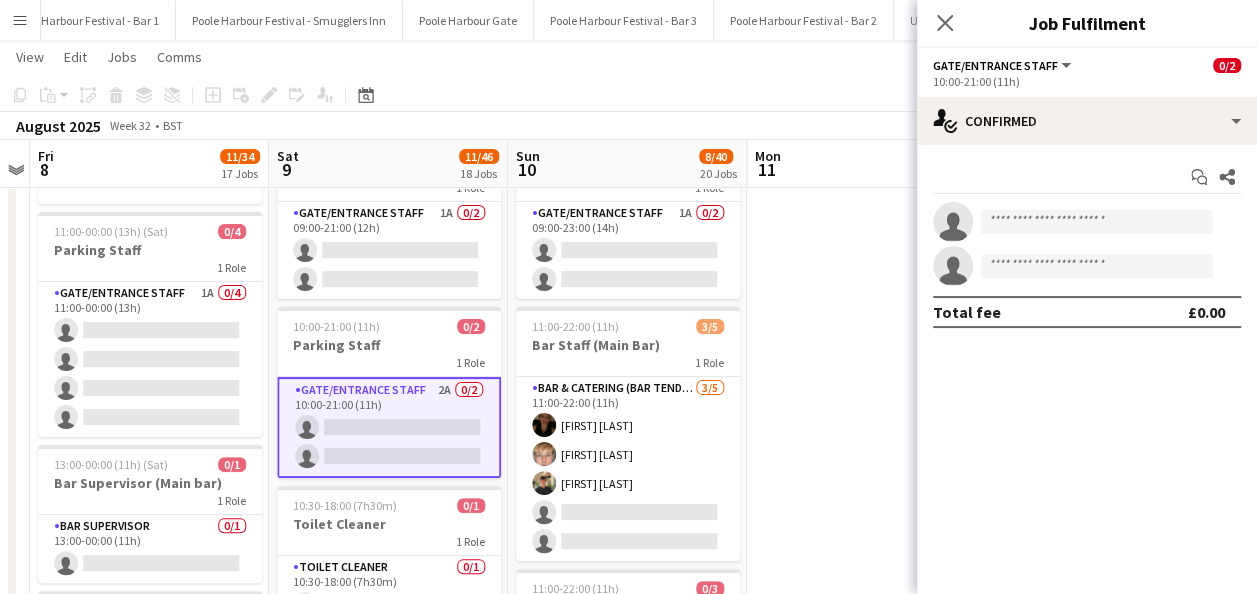 click on "Start chat
Share" at bounding box center [1087, 177] 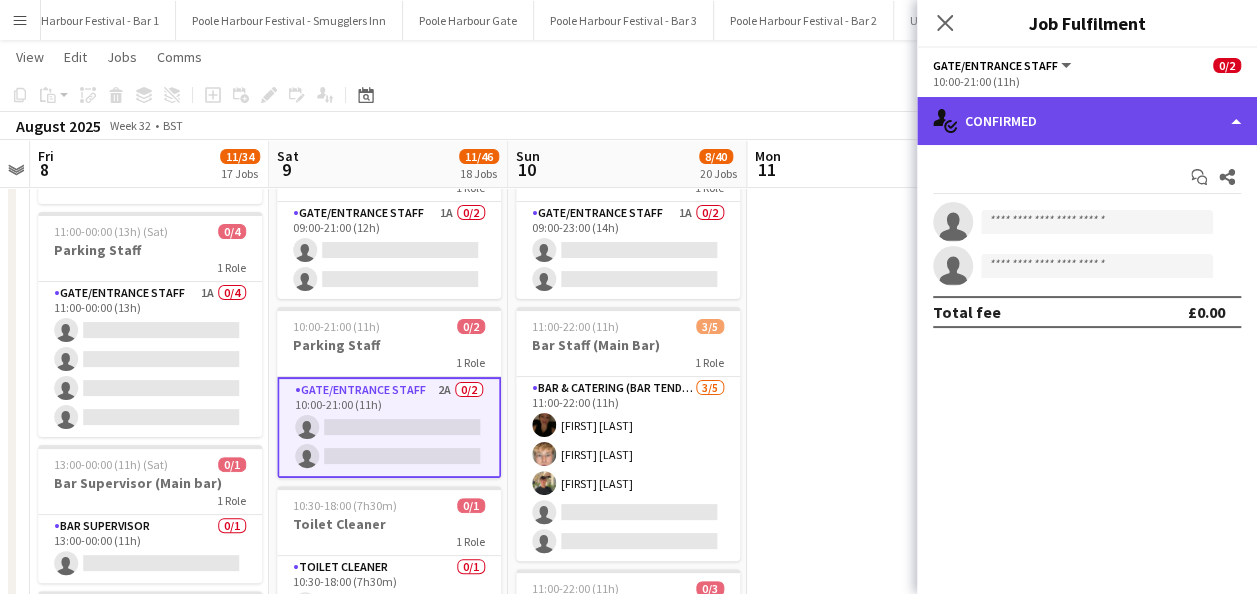 click on "single-neutral-actions-check-2
Confirmed" 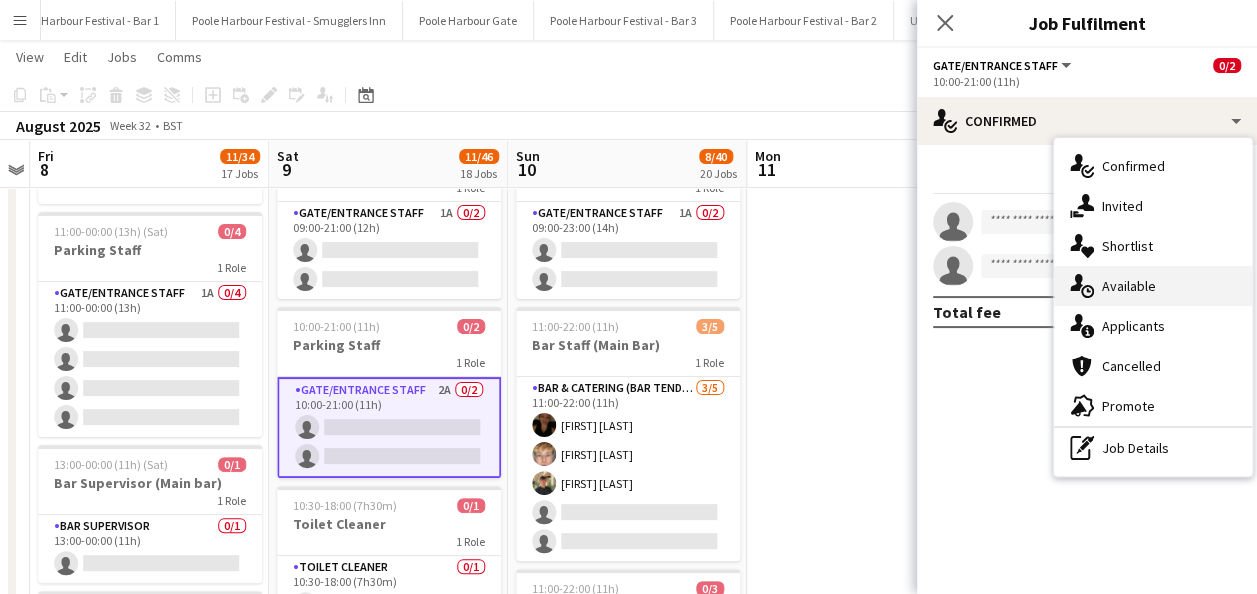 click on "single-neutral-actions-upload
Available" at bounding box center (1153, 286) 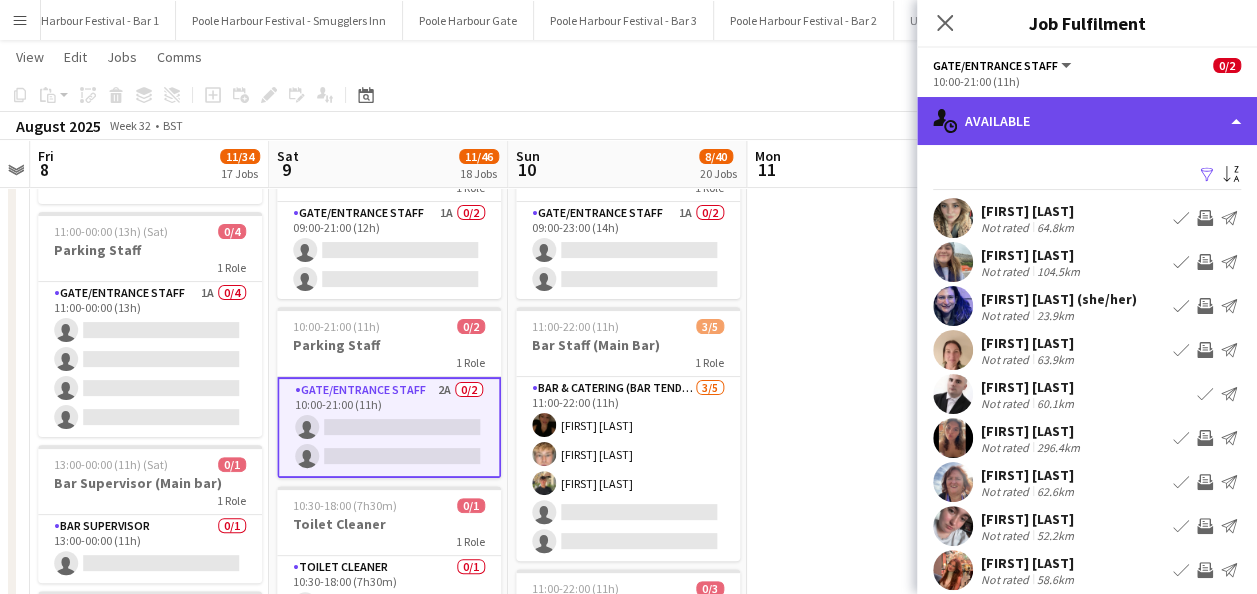 click on "single-neutral-actions-upload
Available" 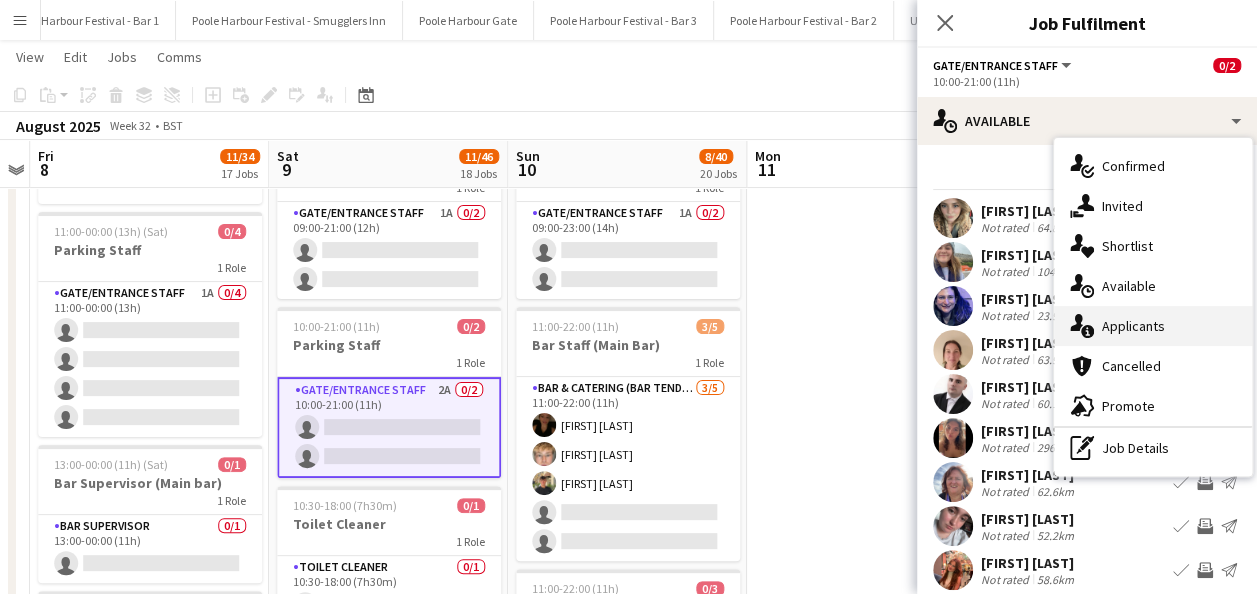 click on "single-neutral-actions-information
Applicants" at bounding box center (1153, 326) 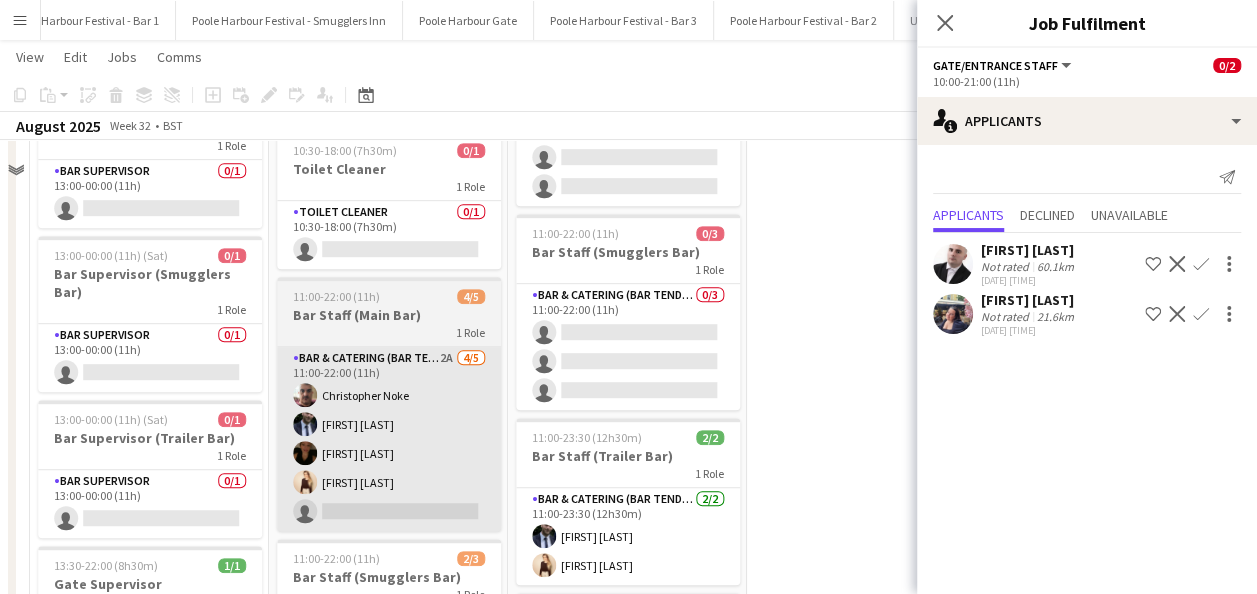 scroll, scrollTop: 500, scrollLeft: 0, axis: vertical 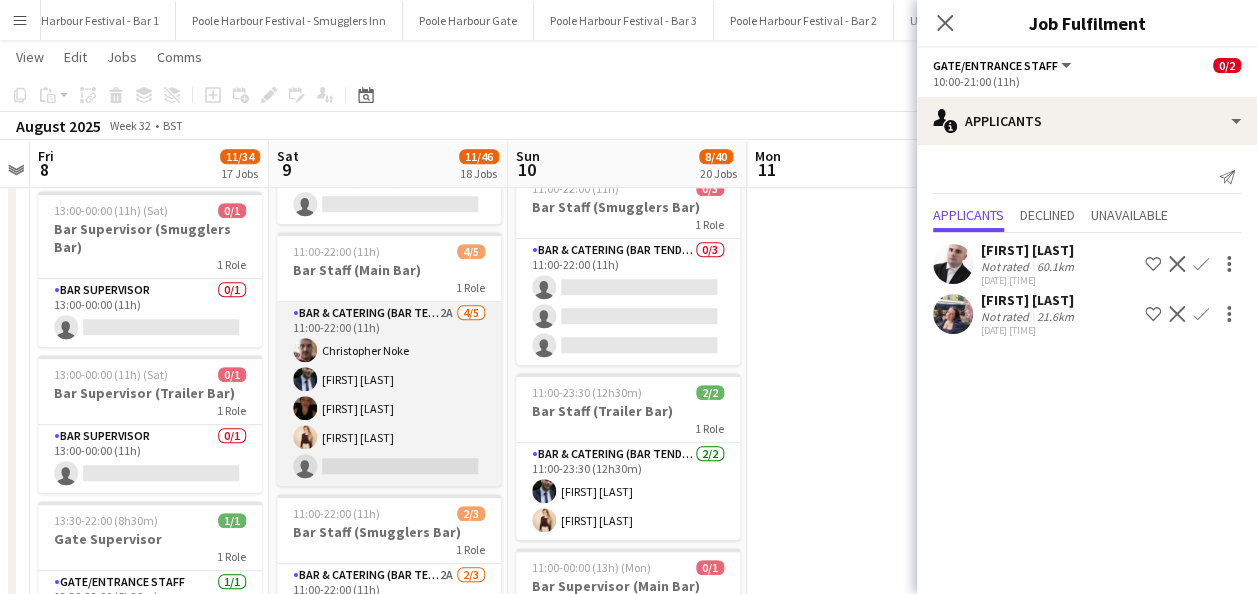 click on "Bar & Catering (Bar Tender)   2A   4/5   11:00-22:00 (11h)
Christopher Noke Will Weston Lucy Easton Daniella Ackrell
single-neutral-actions" at bounding box center (389, 394) 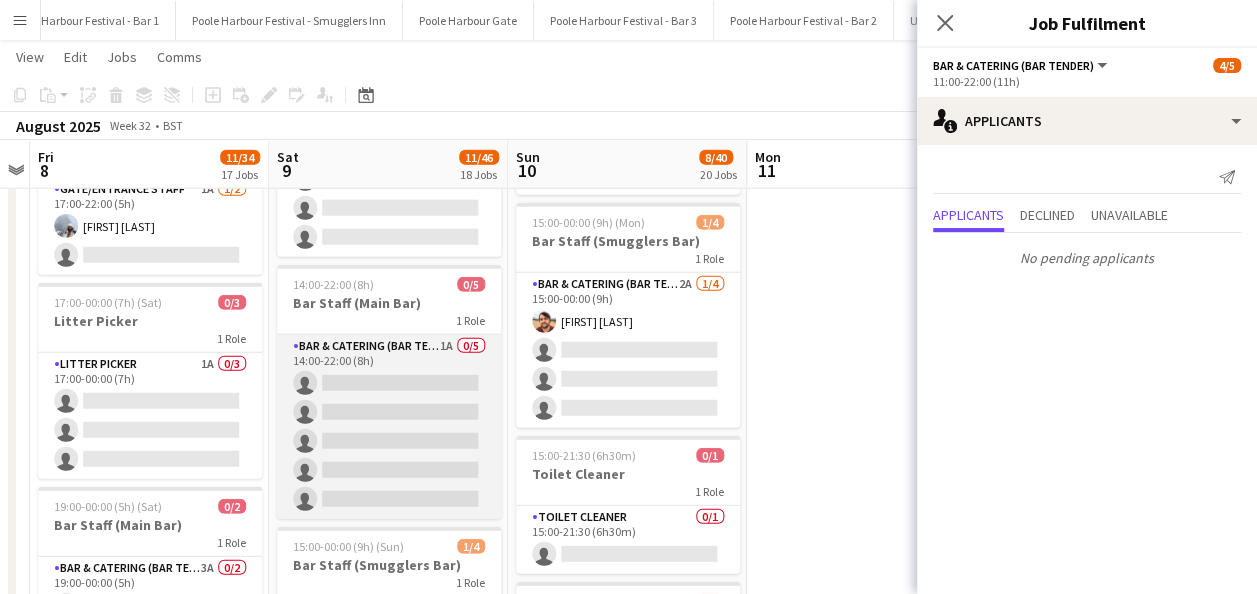 scroll, scrollTop: 2500, scrollLeft: 0, axis: vertical 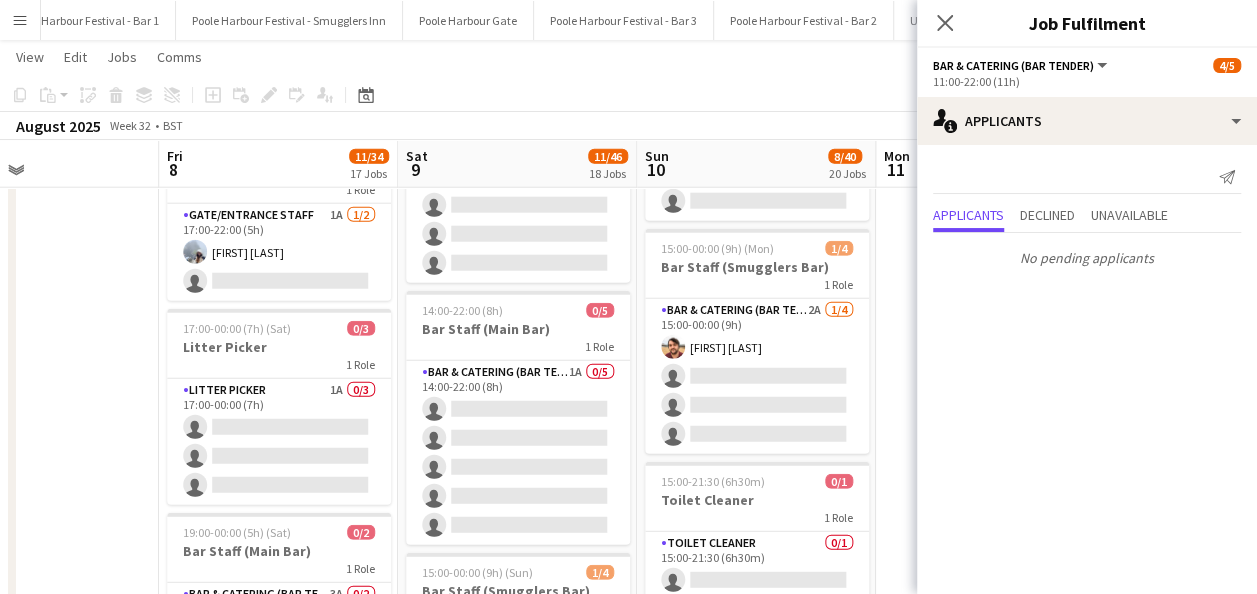 drag, startPoint x: 780, startPoint y: 394, endPoint x: 872, endPoint y: 386, distance: 92.34717 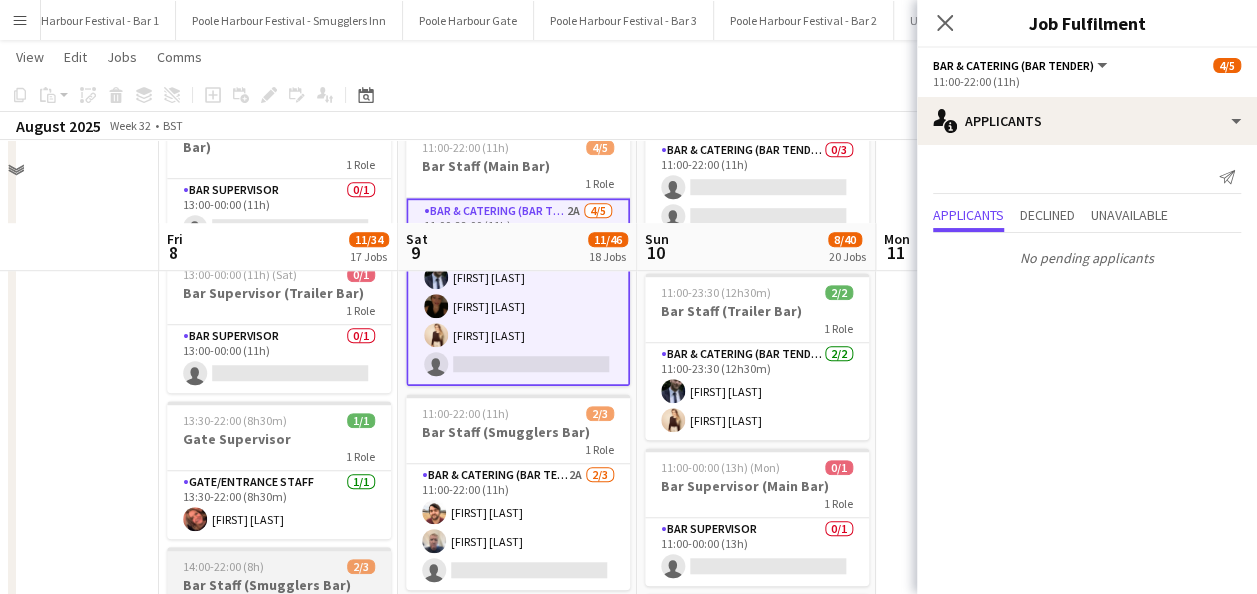 scroll, scrollTop: 900, scrollLeft: 0, axis: vertical 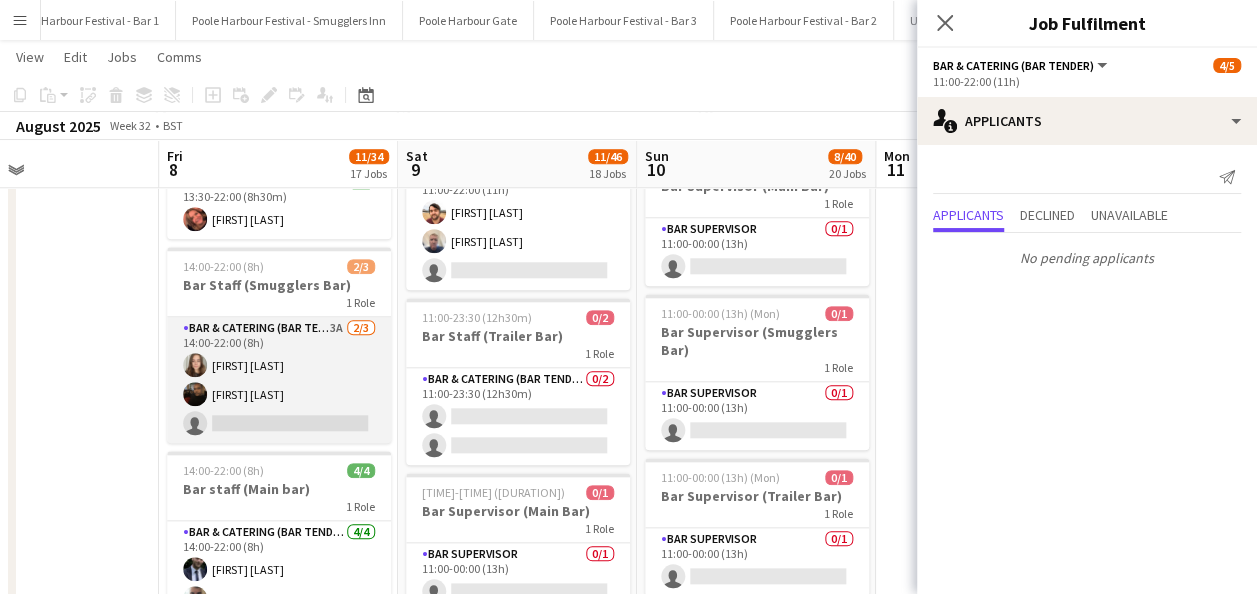 click on "Bar & Catering (Bar Tender)   3A   2/3   14:00-22:00 (8h)
Ruby Lee Nicholson Brian Masube
single-neutral-actions" at bounding box center (279, 380) 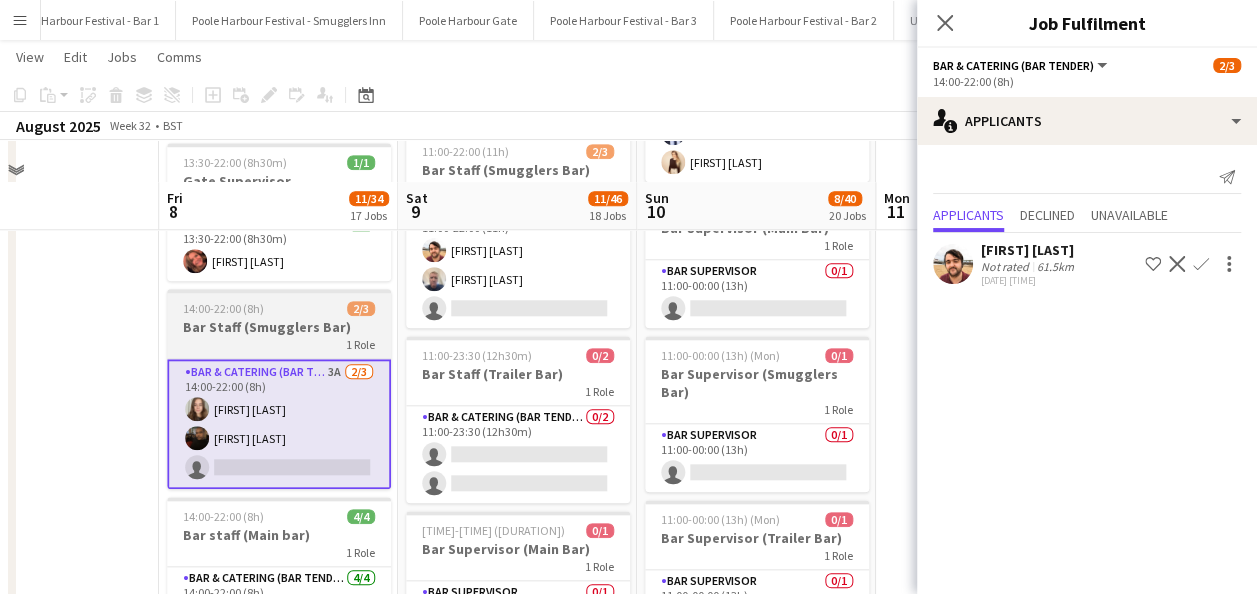 scroll, scrollTop: 900, scrollLeft: 0, axis: vertical 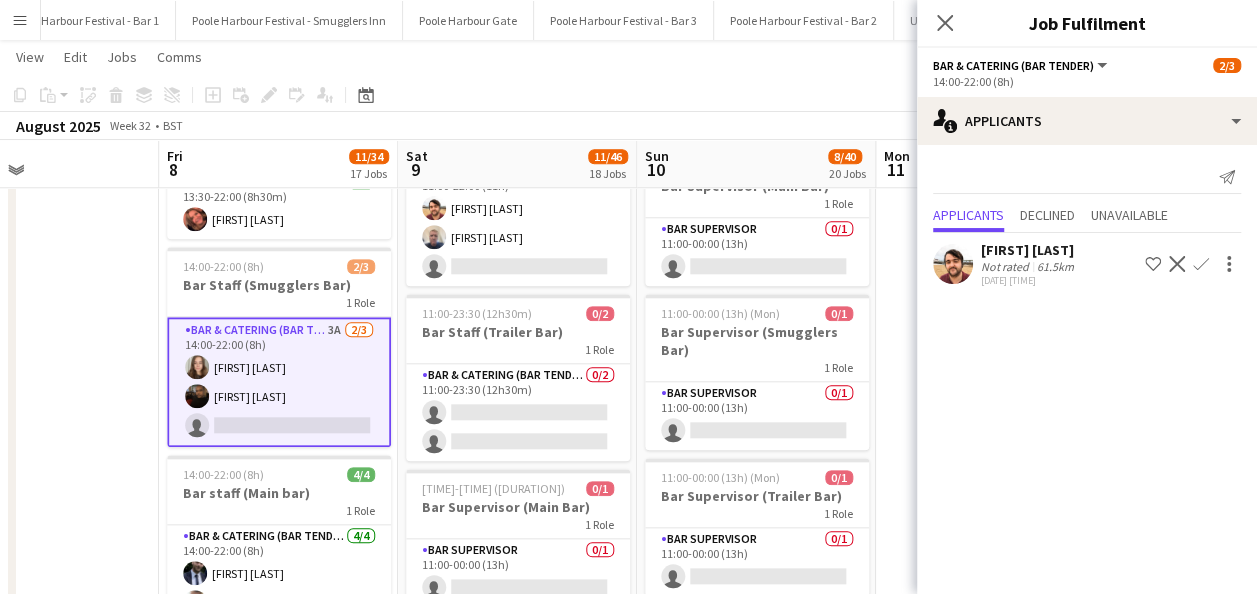 click on "Bar & Catering (Bar Tender)   3A   2/3   14:00-22:00 (8h)
Ruby Lee Nicholson Brian Masube
single-neutral-actions" at bounding box center (279, 382) 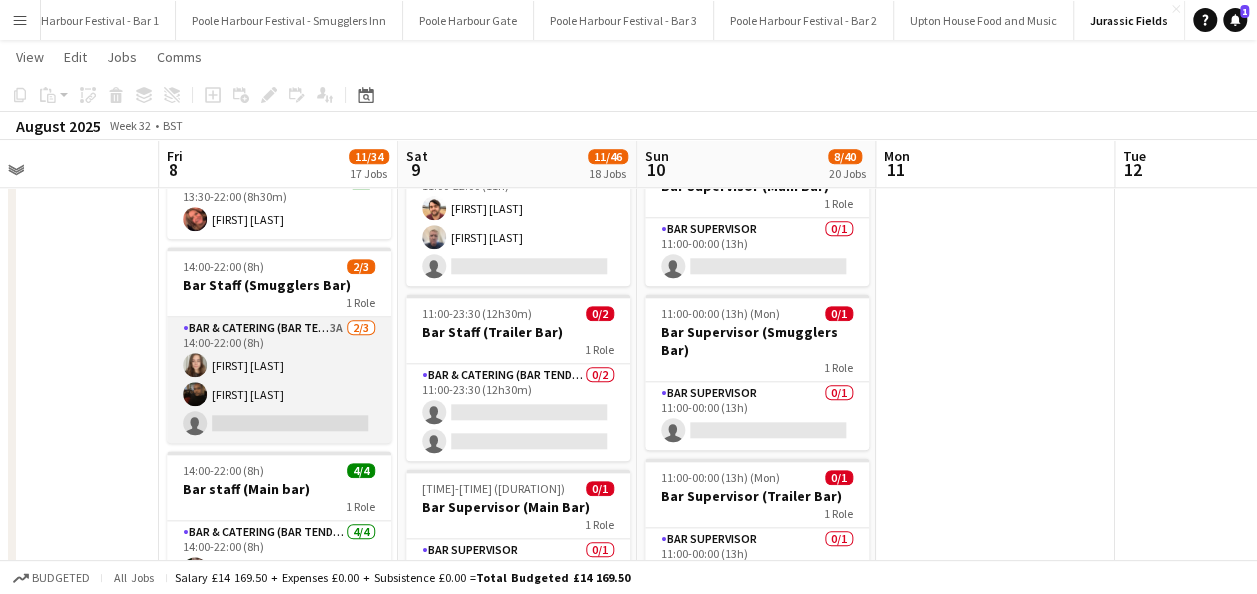 click on "Bar & Catering (Bar Tender)   3A   2/3   14:00-22:00 (8h)
Ruby Lee Nicholson Brian Masube
single-neutral-actions" at bounding box center [279, 380] 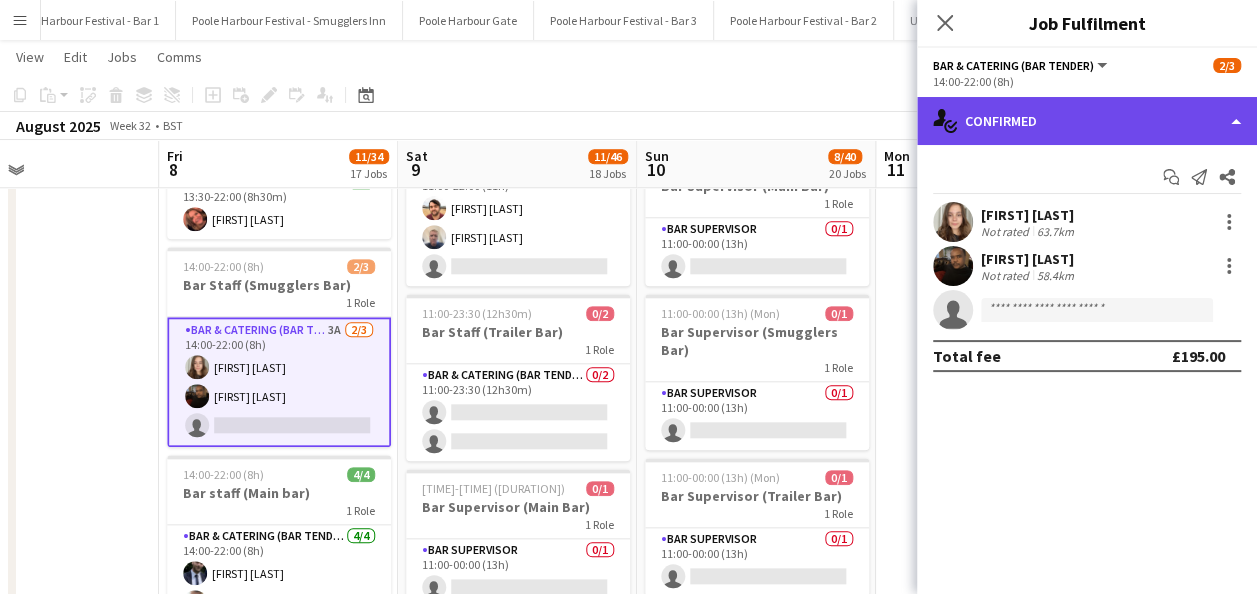 click on "single-neutral-actions-check-2
Confirmed" 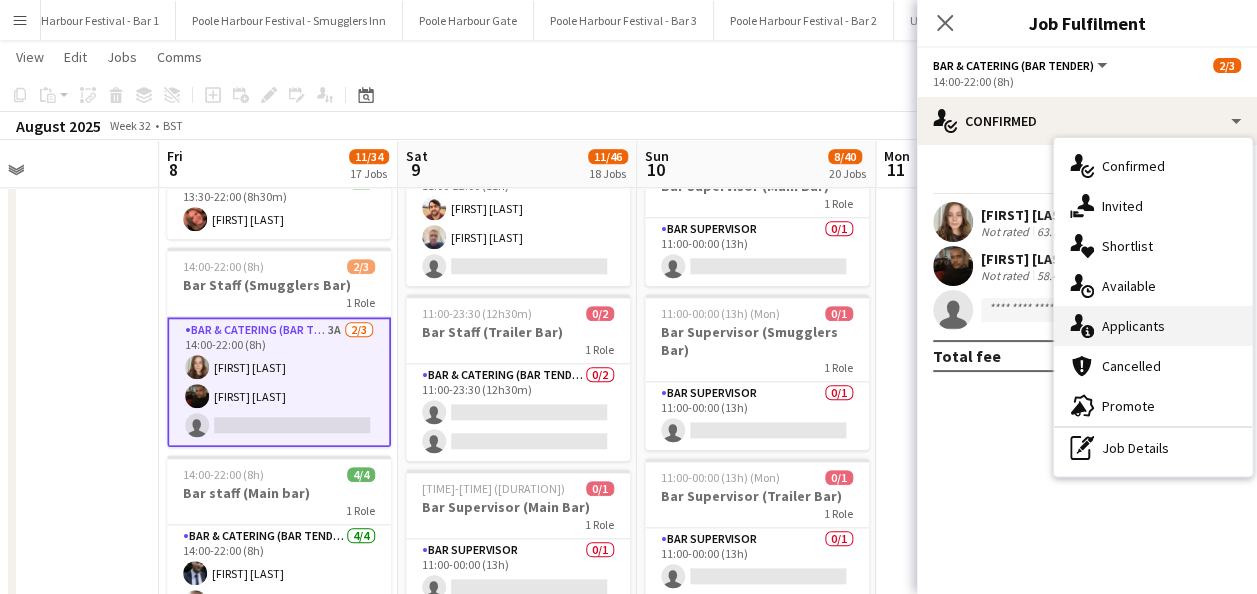 click on "single-neutral-actions-information
Applicants" at bounding box center [1153, 326] 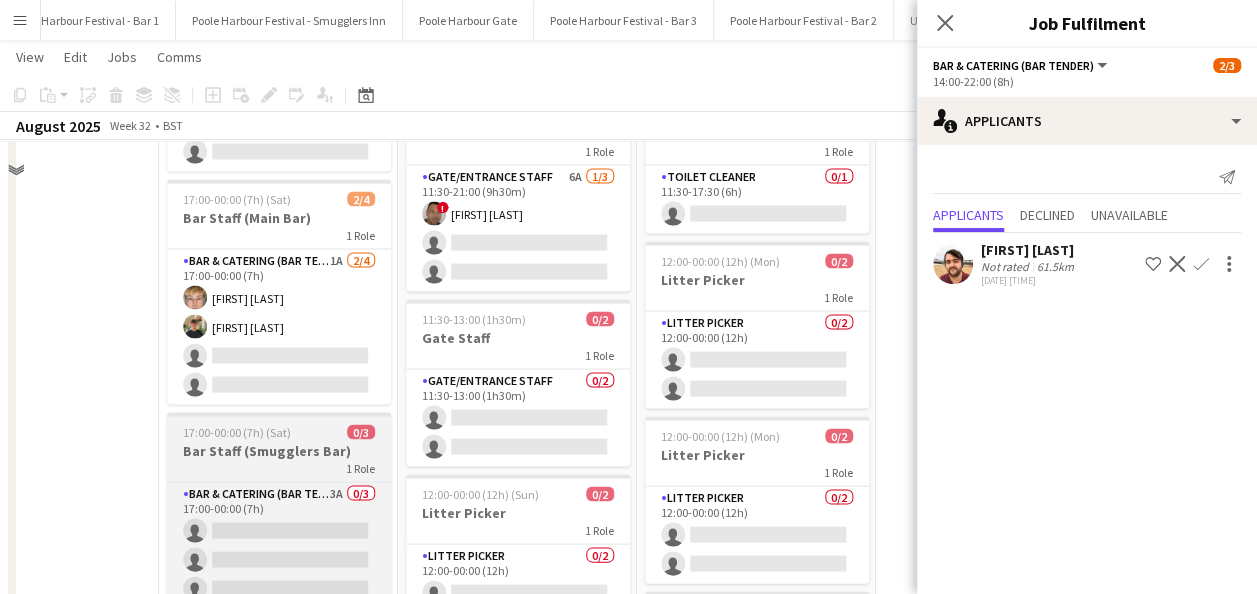 scroll, scrollTop: 1900, scrollLeft: 0, axis: vertical 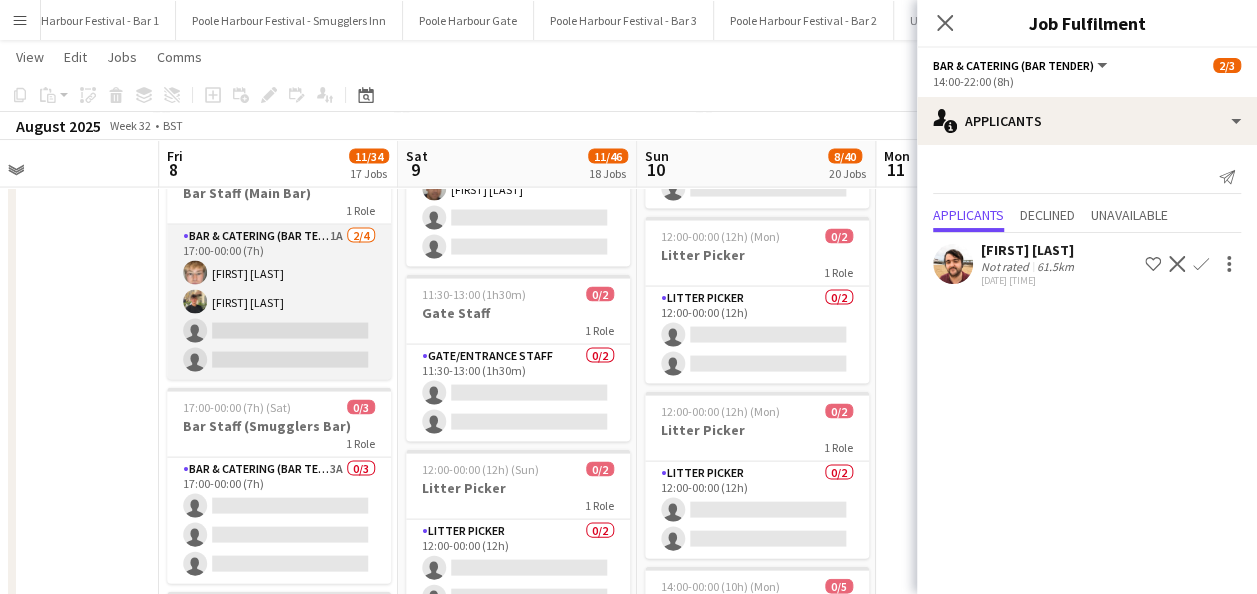 click on "Bar & Catering (Bar Tender)   1A   2/4   17:00-00:00 (7h)
Sam Goddard Dwyer Louis Cunningham
single-neutral-actions
single-neutral-actions" at bounding box center (279, 302) 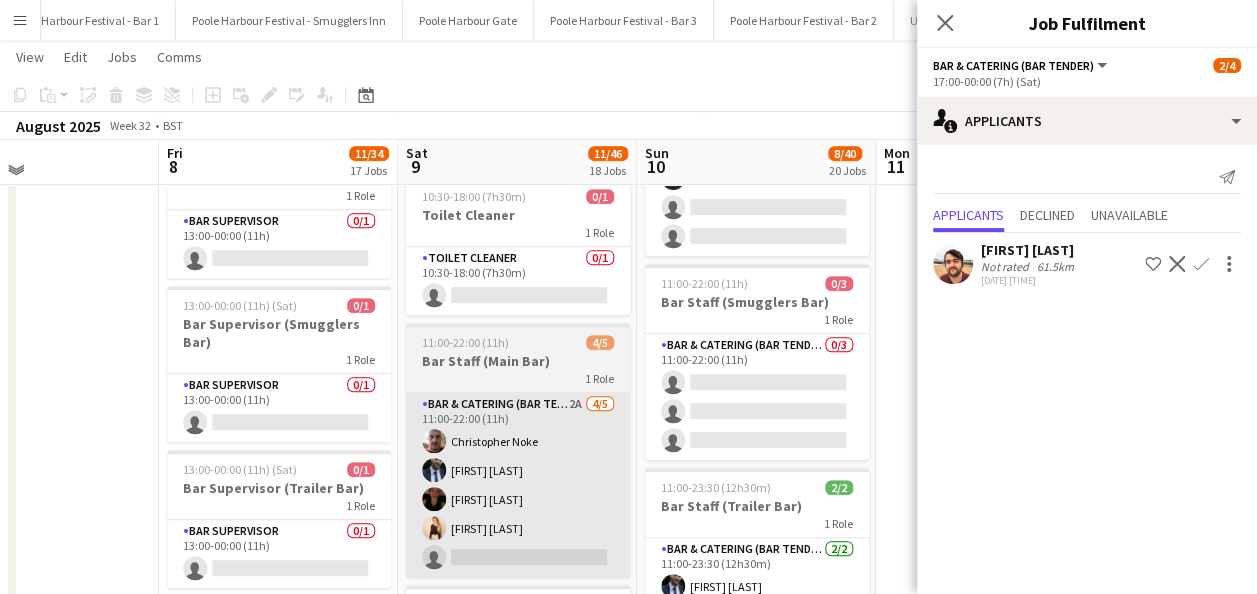 scroll, scrollTop: 400, scrollLeft: 0, axis: vertical 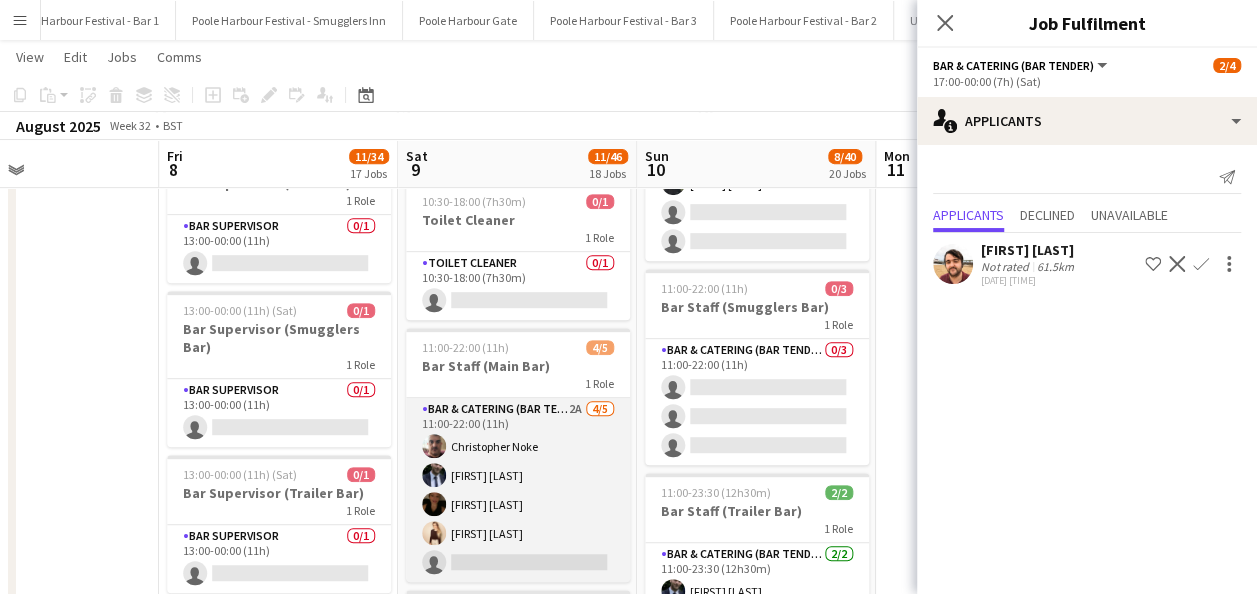 click on "Bar & Catering (Bar Tender)   2A   4/5   11:00-22:00 (11h)
Christopher Noke Will Weston Lucy Easton Daniella Ackrell
single-neutral-actions" at bounding box center (518, 490) 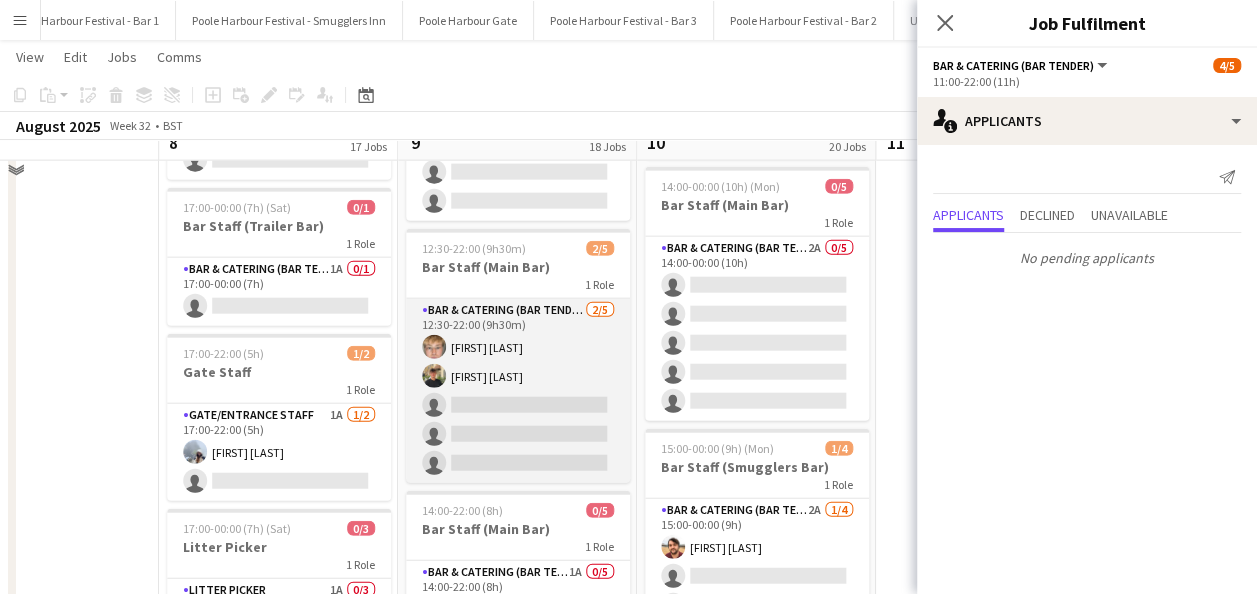 scroll, scrollTop: 2200, scrollLeft: 0, axis: vertical 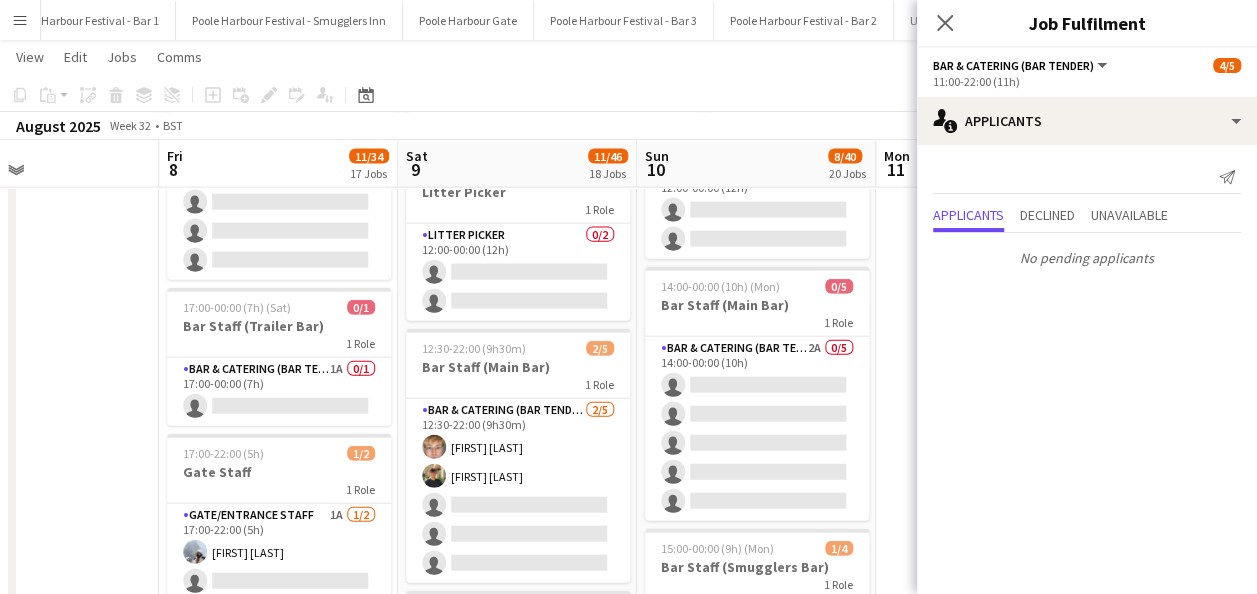 click at bounding box center [995, -137] 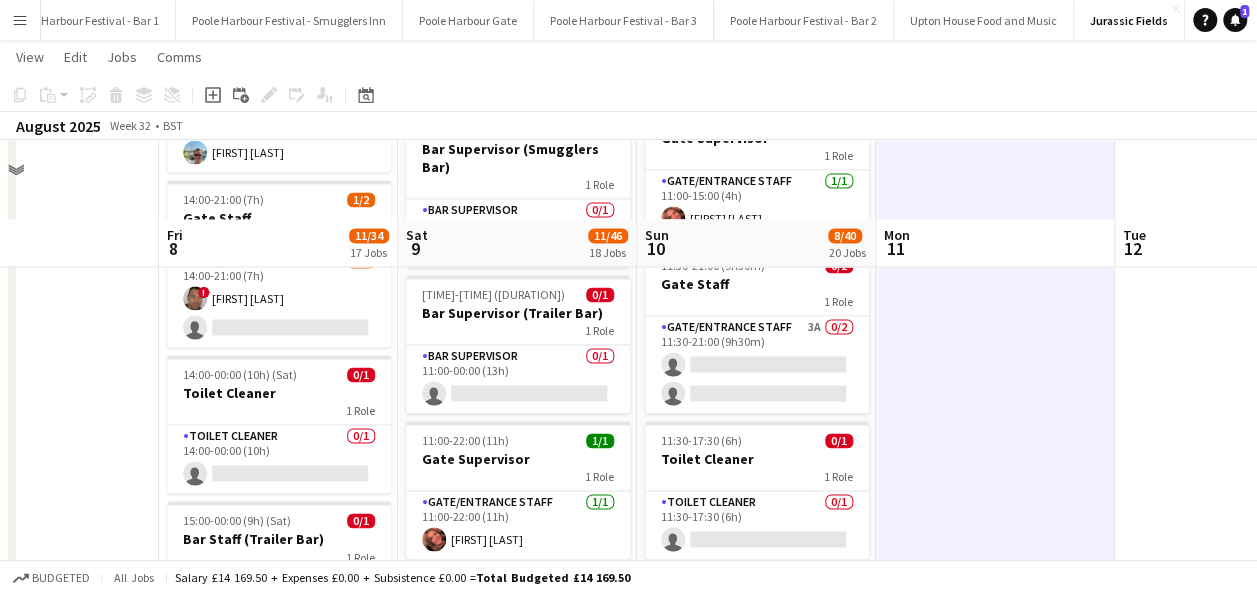 scroll, scrollTop: 1400, scrollLeft: 0, axis: vertical 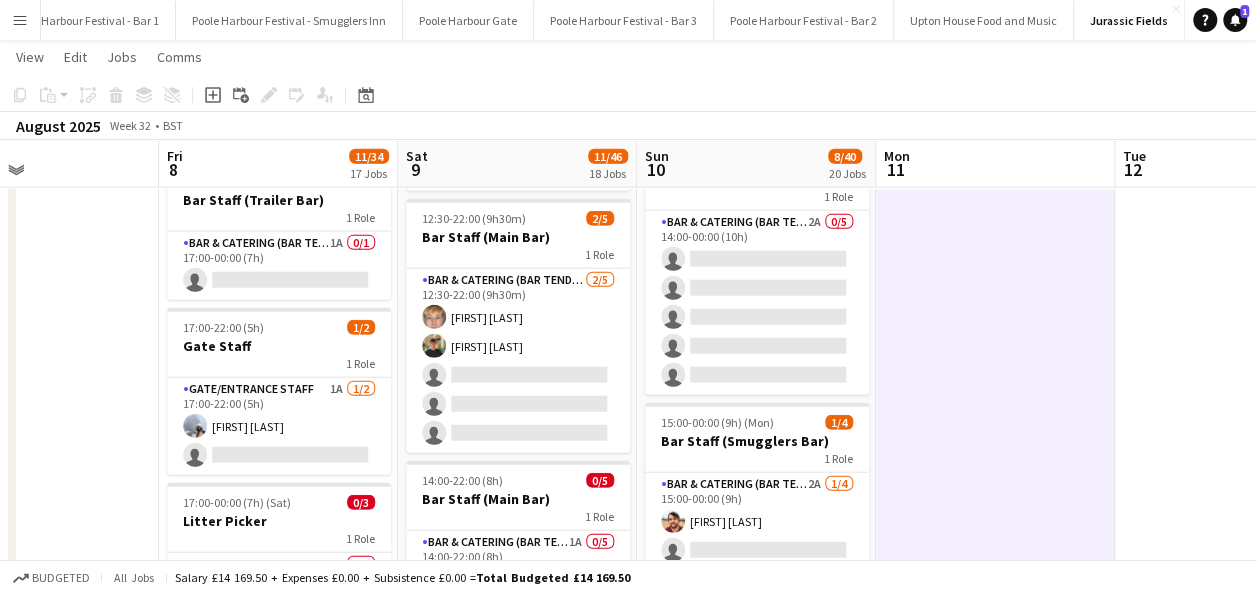 click on "Copy
Paste
Paste   Ctrl+V Paste with crew  Ctrl+Shift+V
Paste linked Job
Delete
Group
Ungroup
Add job
Add linked Job
Edit
Edit linked Job
Applicants
Date picker
AUG 2025 AUG 2025 Monday M Tuesday T Wednesday W Thursday T Friday F Saturday S Sunday S  AUG   1   2   3   4   5   6   7   8   9   10   11   12   13   14   15   16   17   18   19   20   21   22   23   24   25   26   27   28   29   30   31
Comparison range
Comparison range
Today" 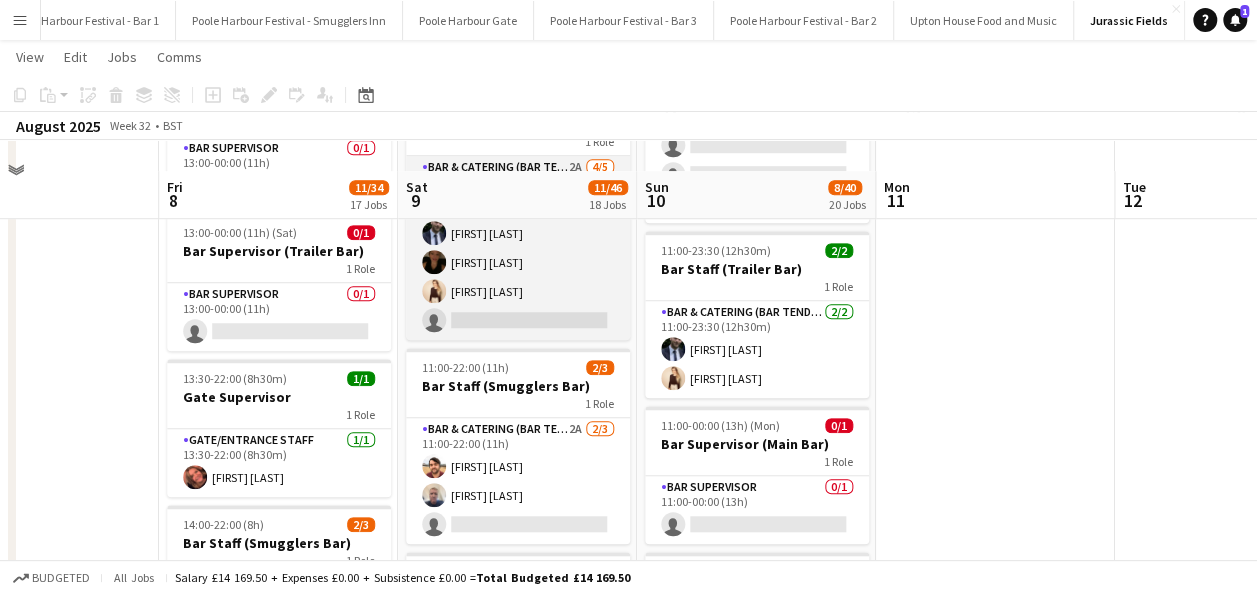 scroll, scrollTop: 726, scrollLeft: 0, axis: vertical 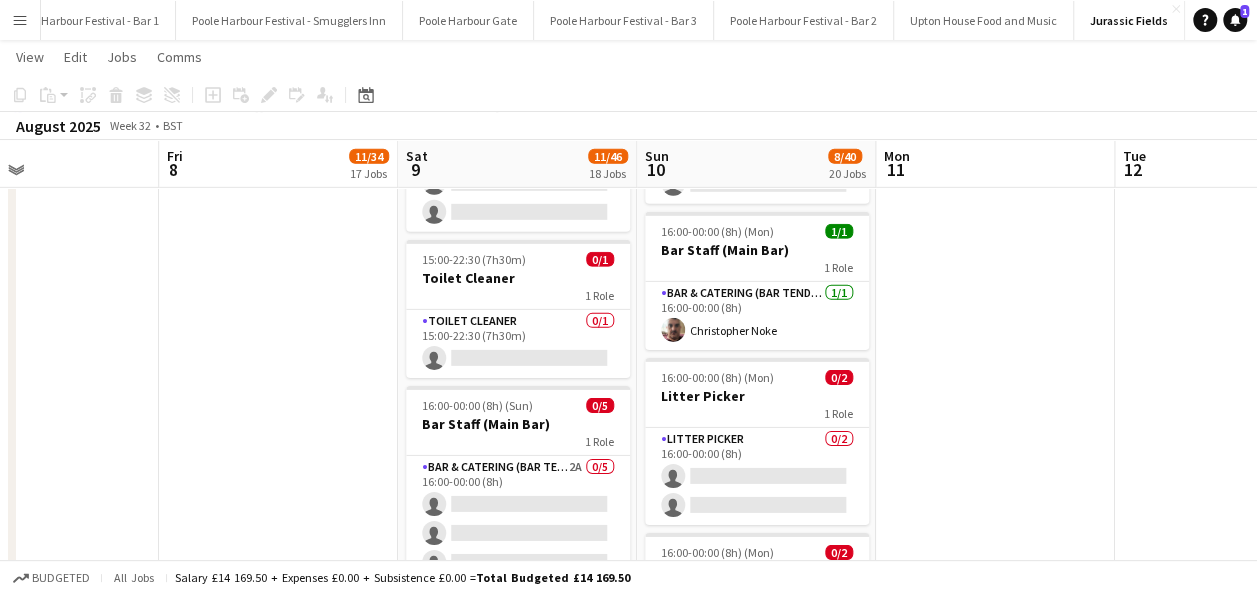click at bounding box center [995, -979] 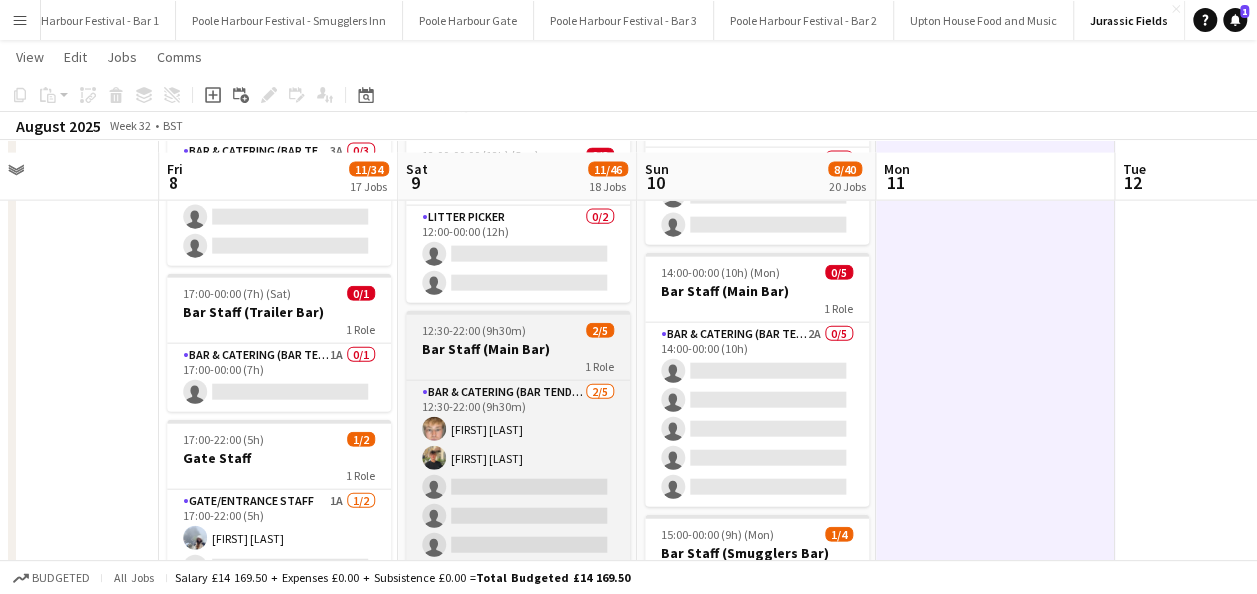 scroll, scrollTop: 2242, scrollLeft: 0, axis: vertical 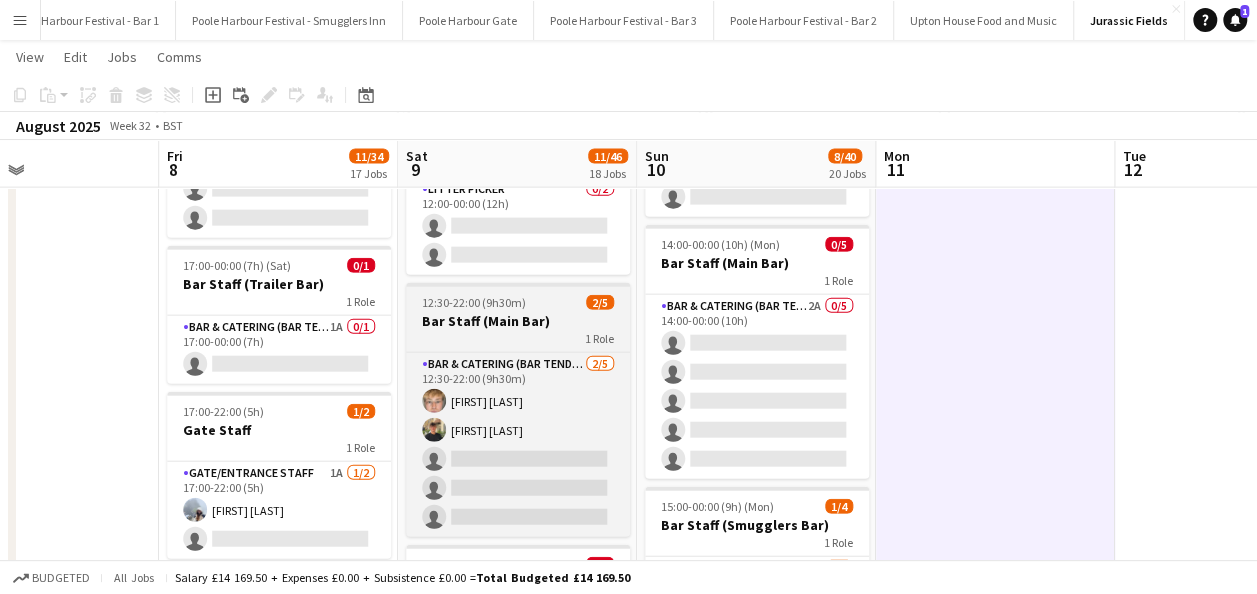 click on "Bar Staff (Main Bar)" at bounding box center (518, 321) 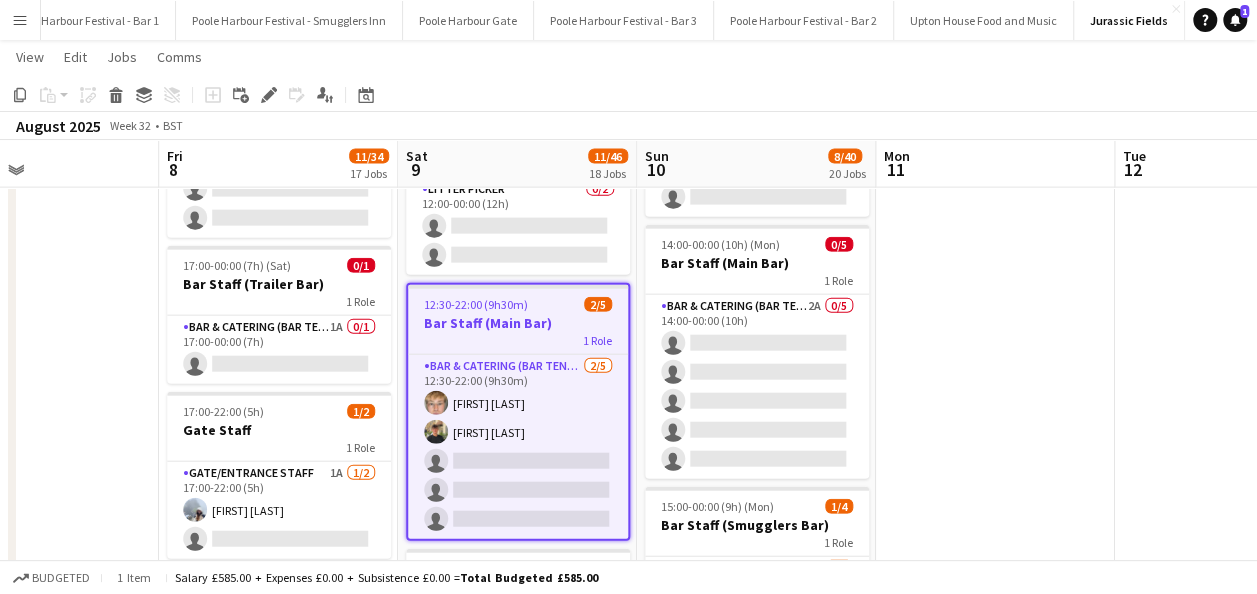 drag, startPoint x: 272, startPoint y: 94, endPoint x: 305, endPoint y: 106, distance: 35.1141 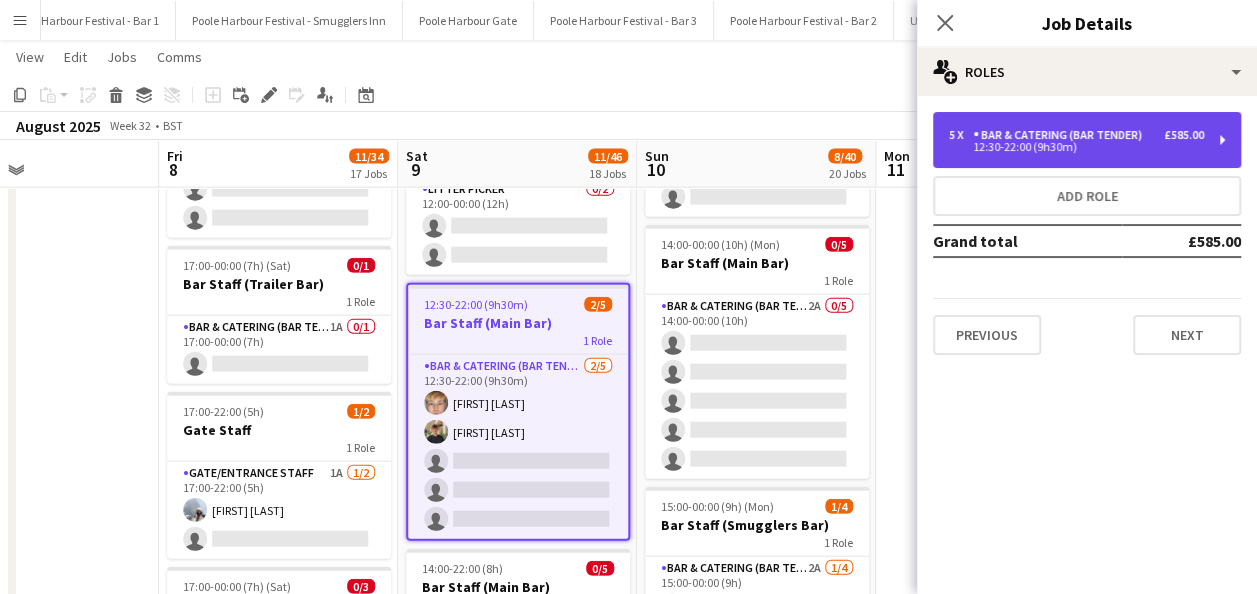click on "5 x   Bar & Catering (Bar Tender)   £585.00   12:30-22:00 (9h30m)" at bounding box center [1087, 140] 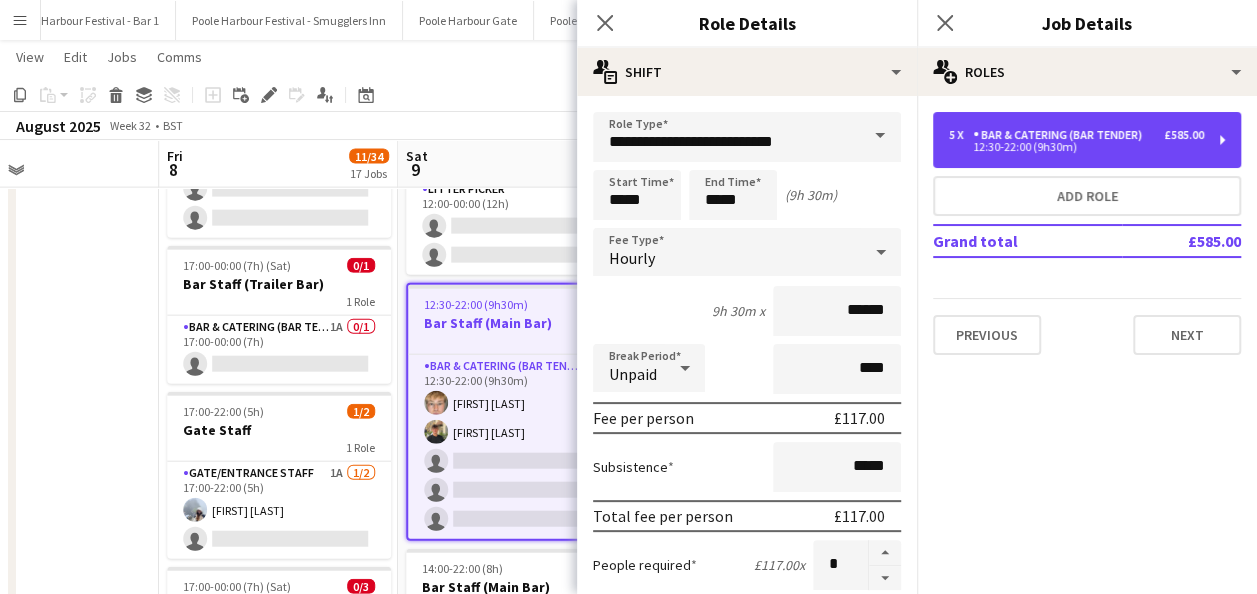 scroll, scrollTop: 300, scrollLeft: 0, axis: vertical 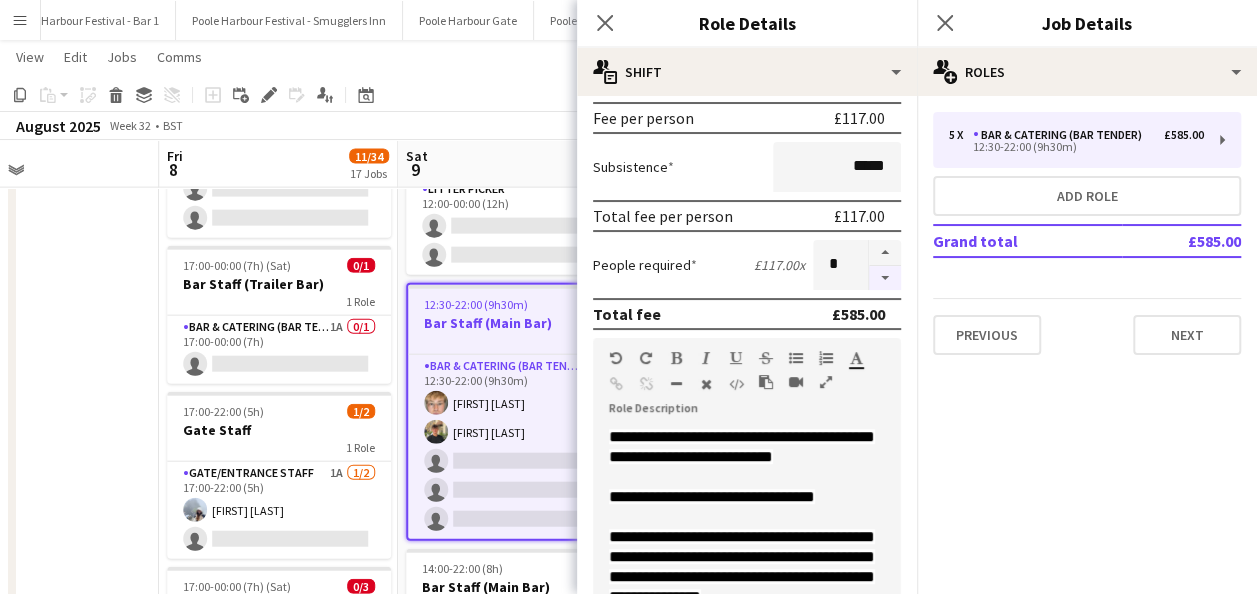 click at bounding box center (885, 278) 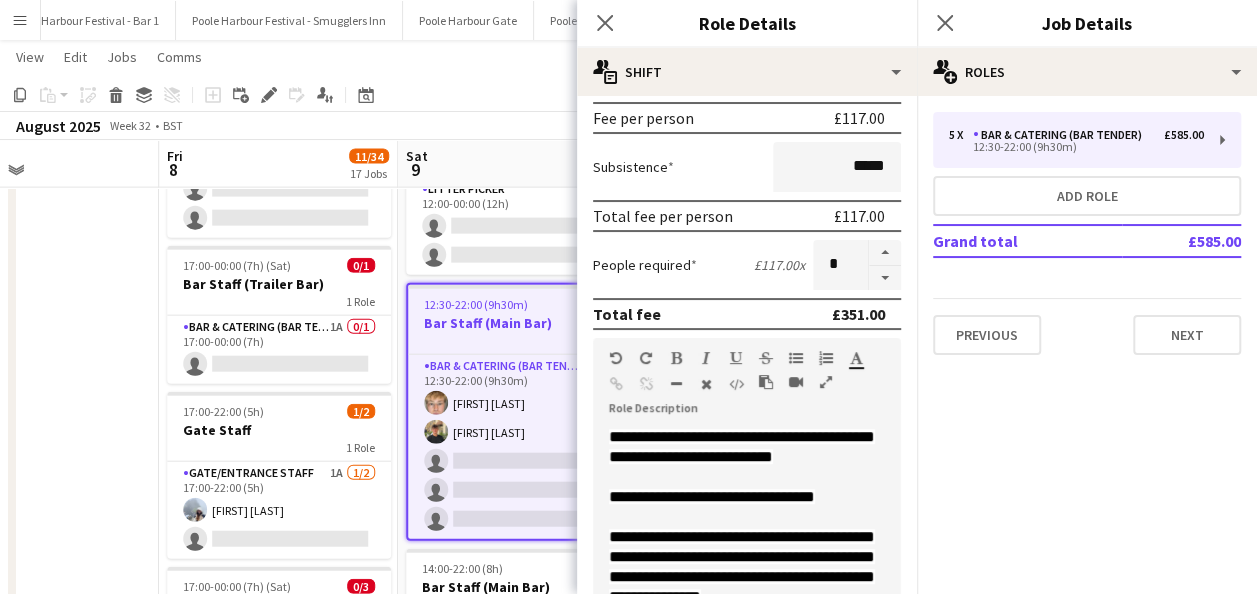 click on "View  Day view expanded Day view collapsed Month view Date picker Jump to today Expand Linked Jobs Collapse Linked Jobs  Edit  Copy Ctrl+C  Paste  Without Crew Ctrl+V With Crew Ctrl+Shift+V Paste as linked job  Group  Group Ungroup  Jobs  New Job Edit Job Delete Job New Linked Job Edit Linked Jobs Job fulfilment Promote Role Copy Role URL  Comms  Notify confirmed crew Create chat" 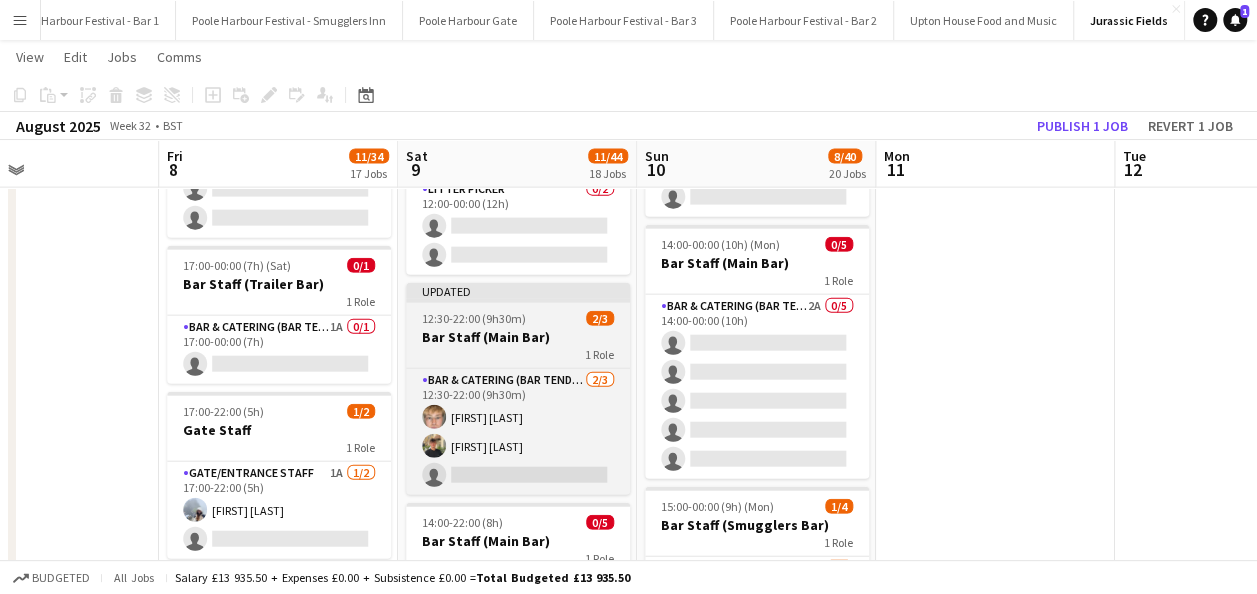 click on "12:30-22:00 (9h30m)" at bounding box center (474, 318) 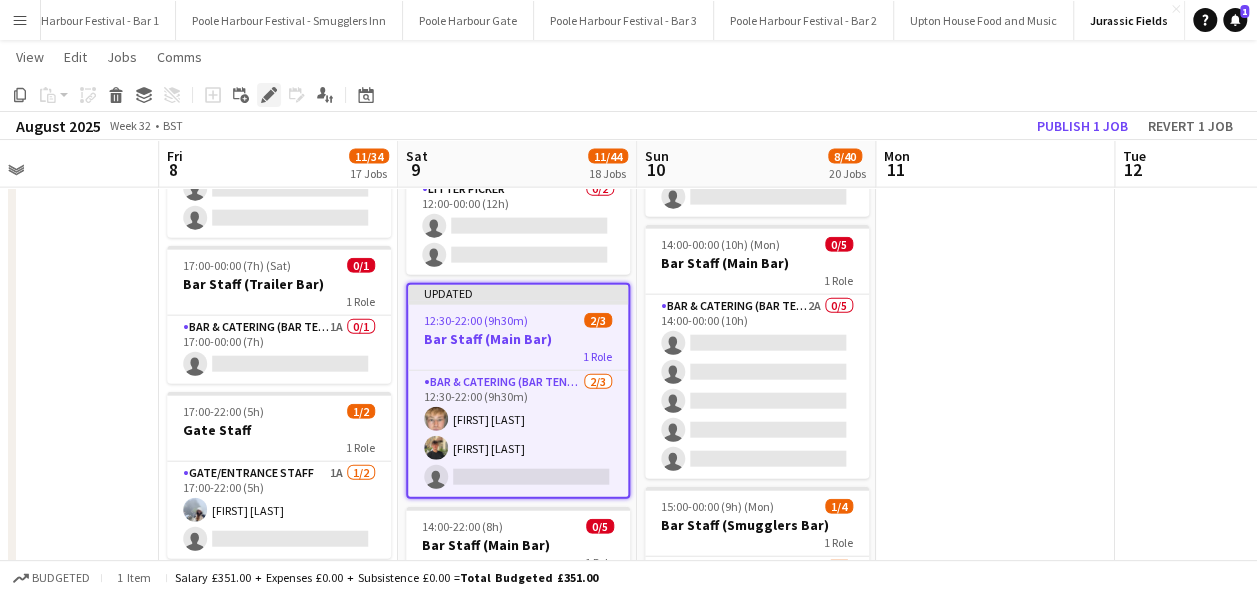 click on "Edit" 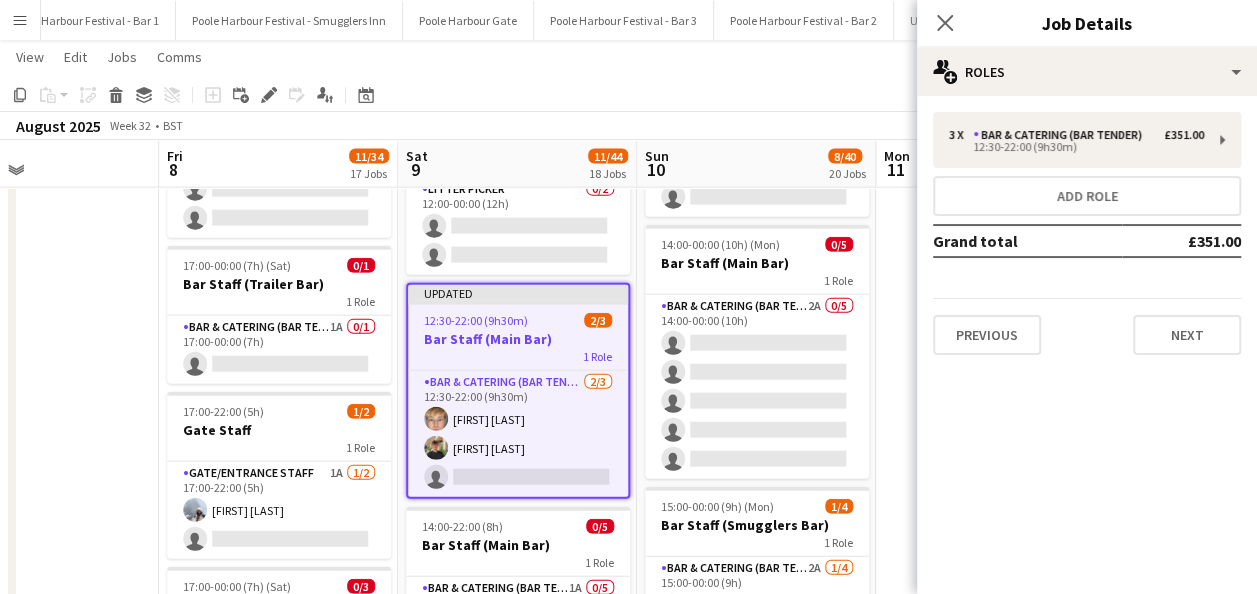 click on "3 x   Bar & Catering (Bar Tender)   £351.00   12:30-22:00 (9h30m)   Add role   Grand total   £351.00   Previous   Next" at bounding box center [1087, 233] 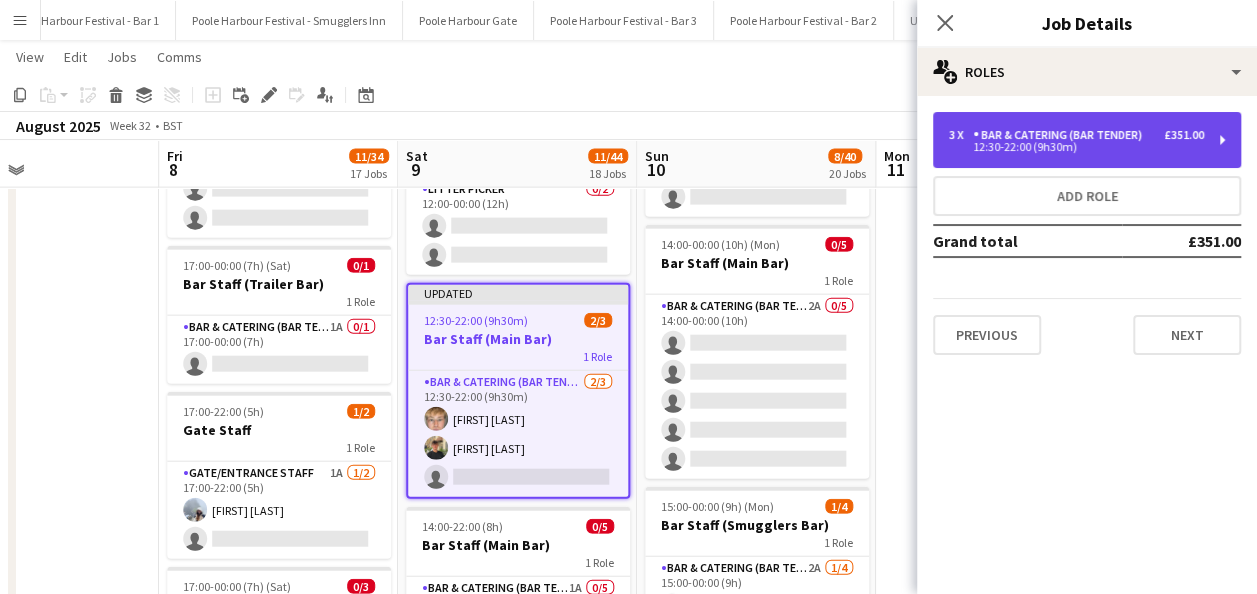 click on "Bar & Catering (Bar Tender)" at bounding box center (1061, 135) 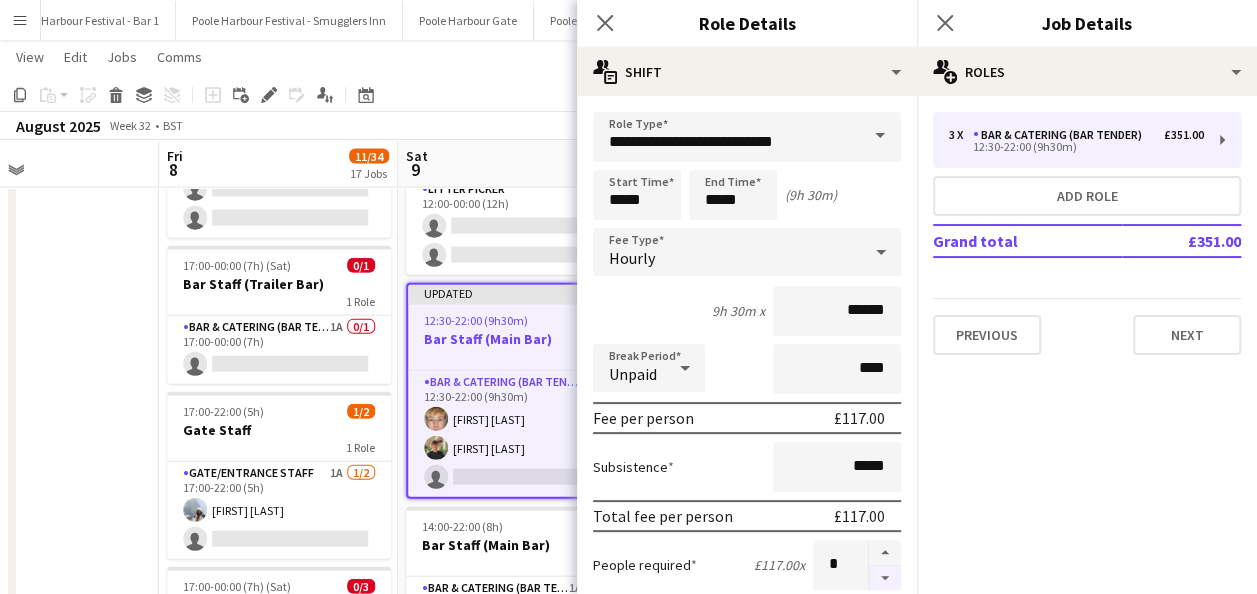 click at bounding box center (885, 578) 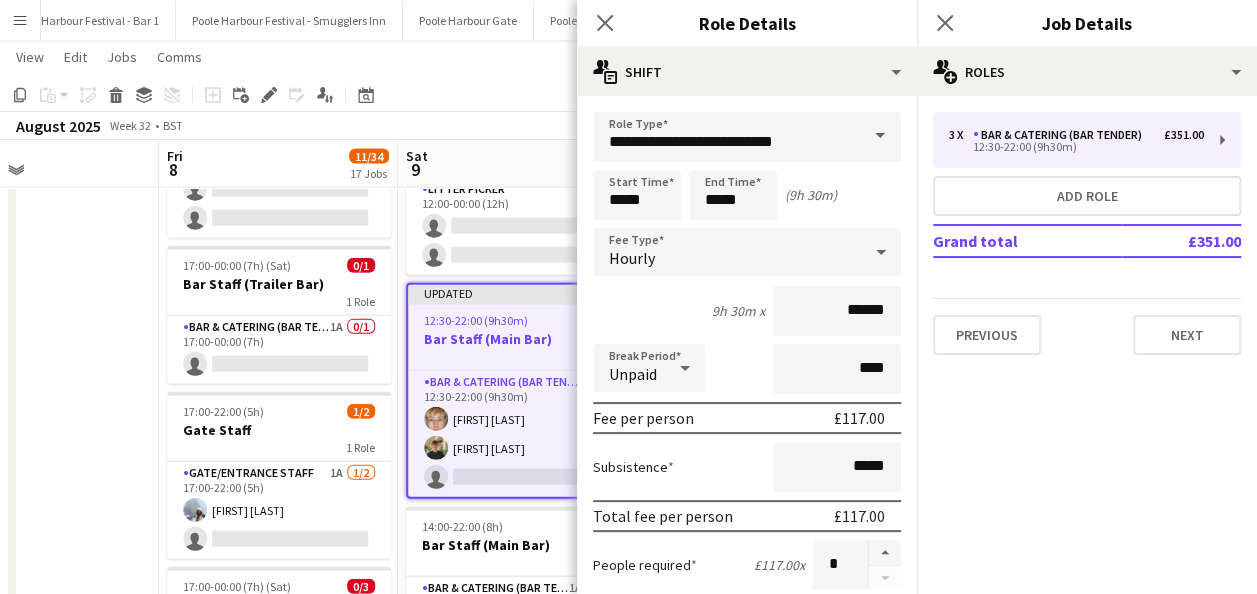click on "Copy
Paste
Paste   Ctrl+V Paste with crew  Ctrl+Shift+V
Paste linked Job
Delete
Group
Ungroup
Add job
Add linked Job
Edit
Edit linked Job
Applicants
Date picker
AUG 2025 AUG 2025 Monday M Tuesday T Wednesday W Thursday T Friday F Saturday S Sunday S  AUG   1   2   3   4   5   6   7   8   9   10   11   12   13   14   15   16   17   18   19   20   21   22   23   24   25   26   27   28   29   30   31
Comparison range
Comparison range
Today" 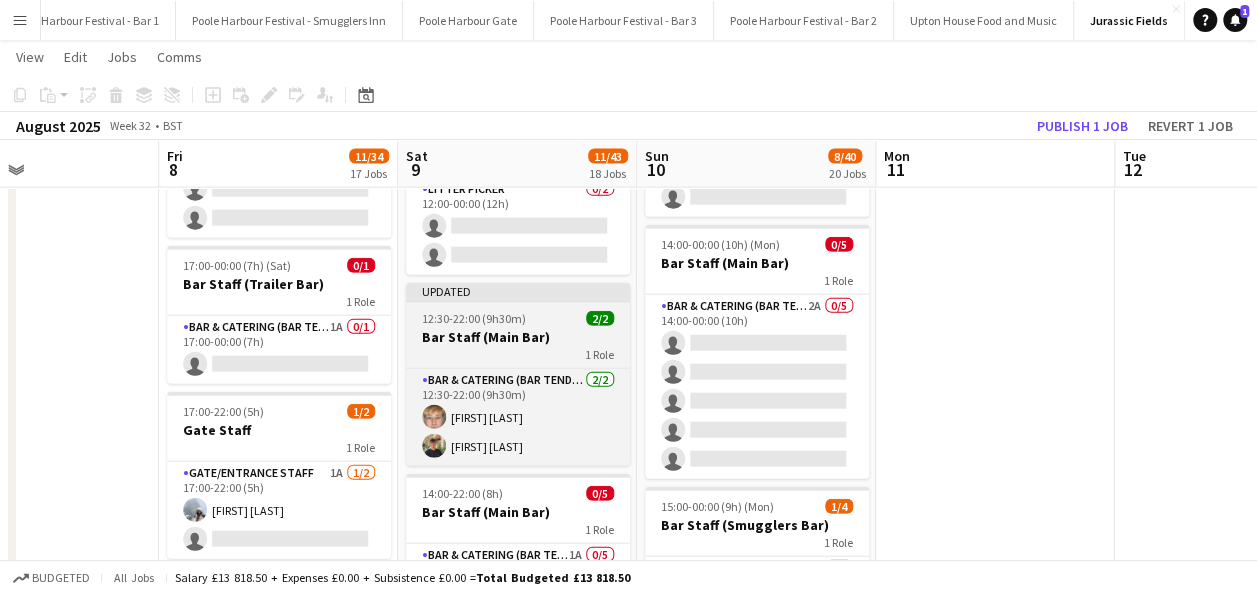 click on "1 Role" at bounding box center [518, 354] 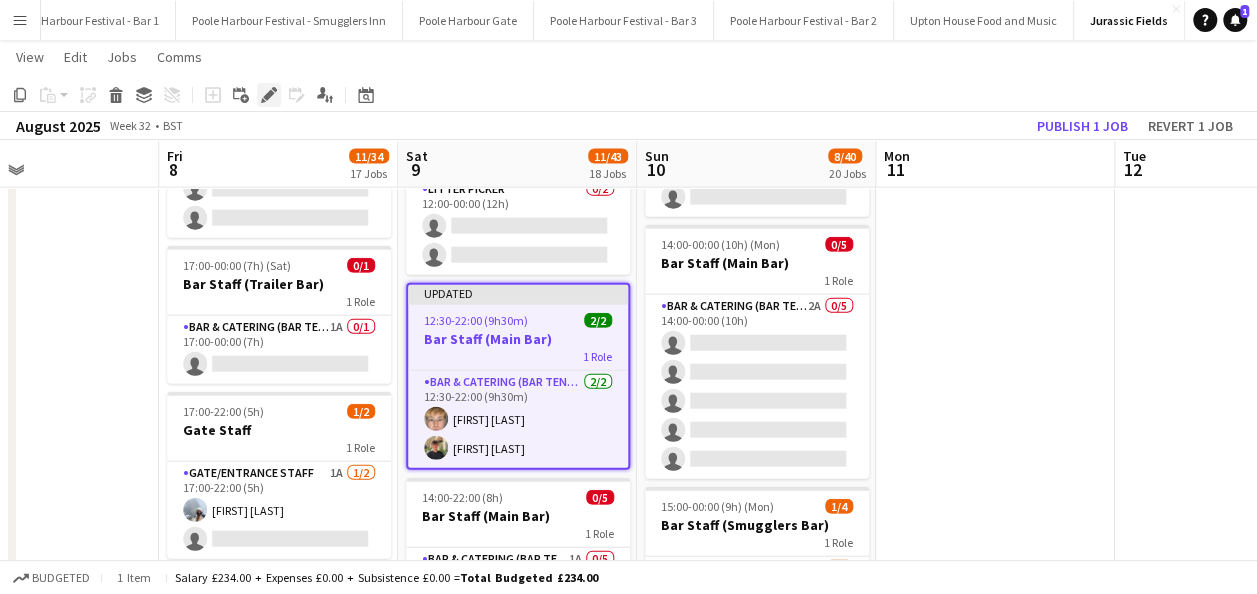 click on "Edit" at bounding box center [269, 95] 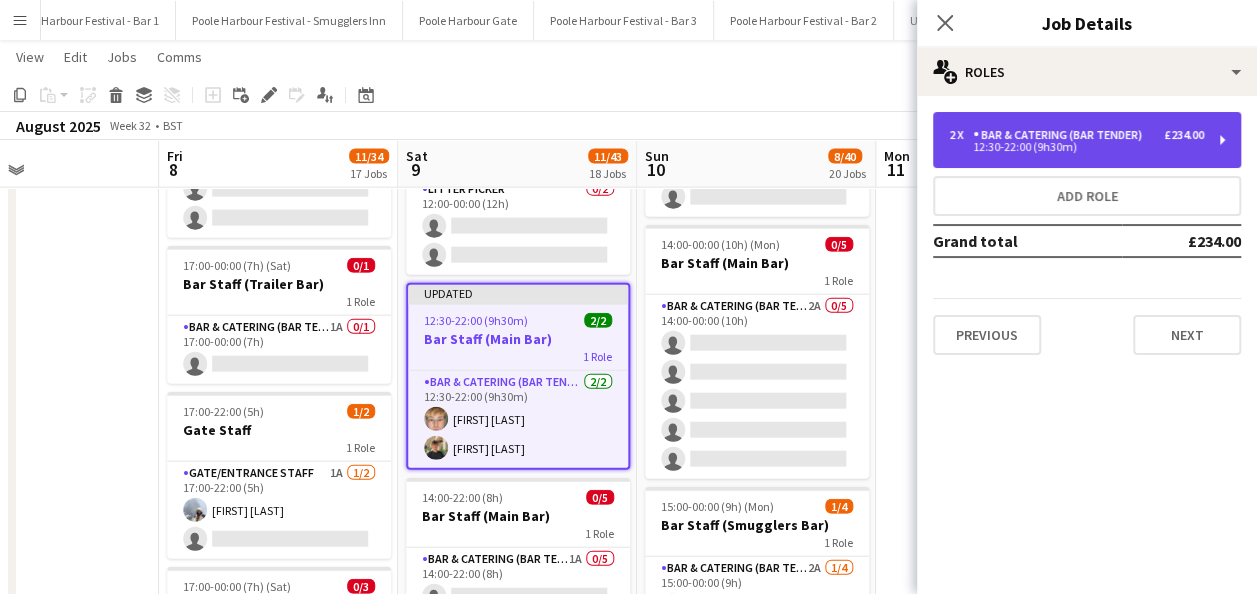 click on "Bar & Catering (Bar Tender)" at bounding box center (1061, 135) 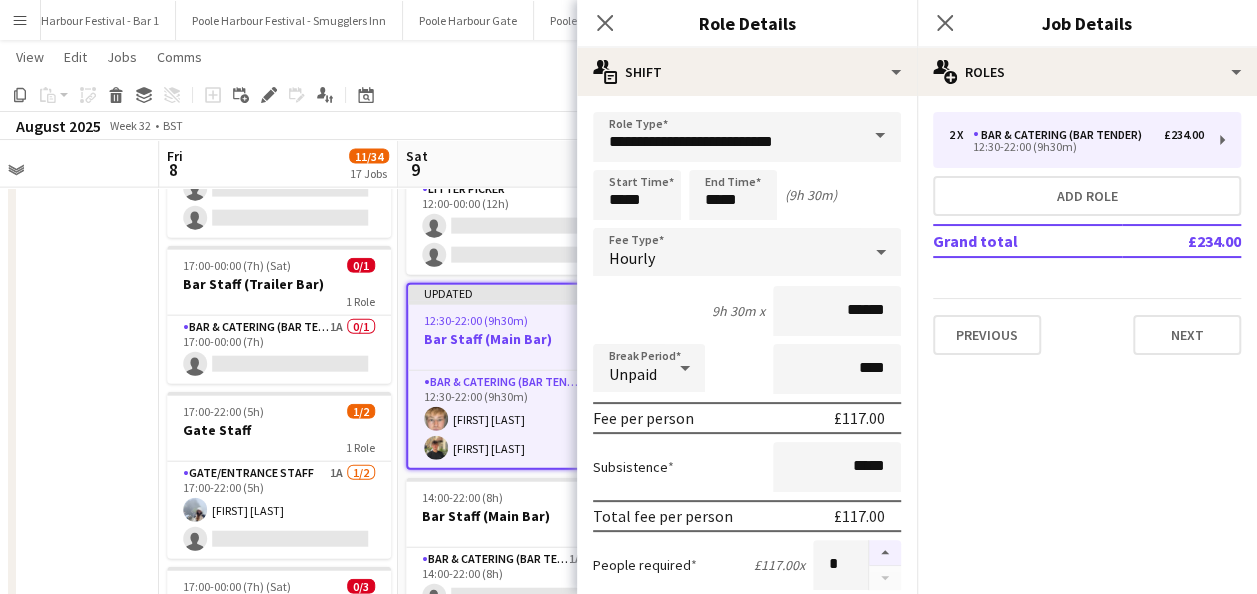 click at bounding box center (885, 553) 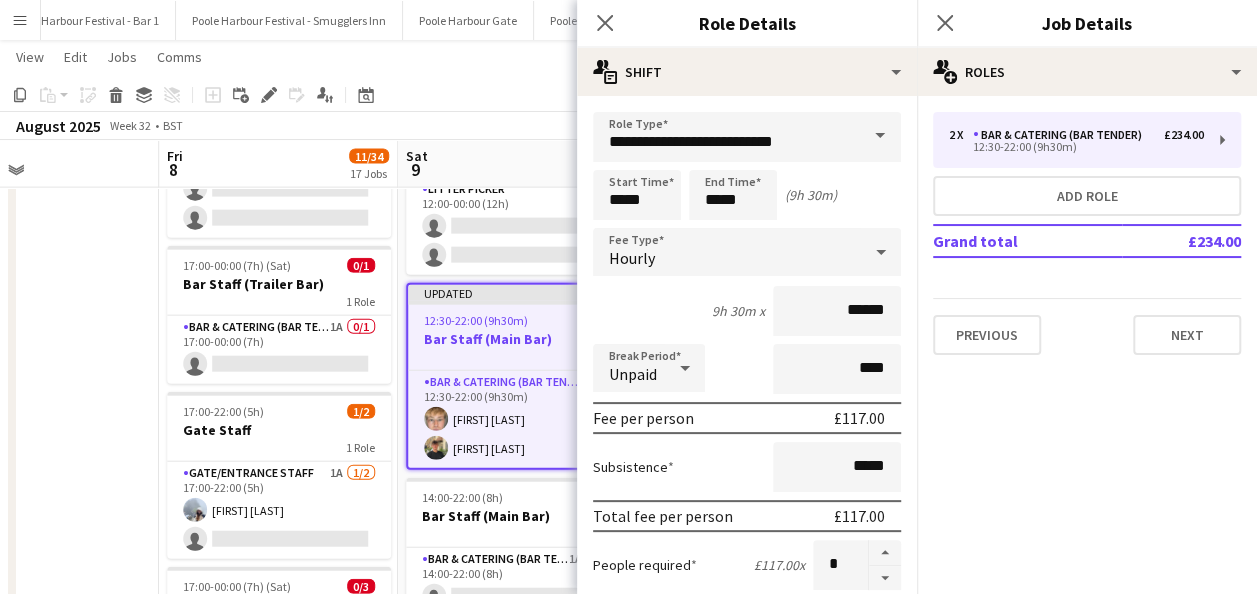 click on "Copy
Paste
Paste   Ctrl+V Paste with crew  Ctrl+Shift+V
Paste linked Job
Delete
Group
Ungroup
Add job
Add linked Job
Edit
Edit linked Job
Applicants
Date picker
AUG 2025 AUG 2025 Monday M Tuesday T Wednesday W Thursday T Friday F Saturday S Sunday S  AUG   1   2   3   4   5   6   7   8   9   10   11   12   13   14   15   16   17   18   19   20   21   22   23   24   25   26   27   28   29   30   31
Comparison range
Comparison range
Today" 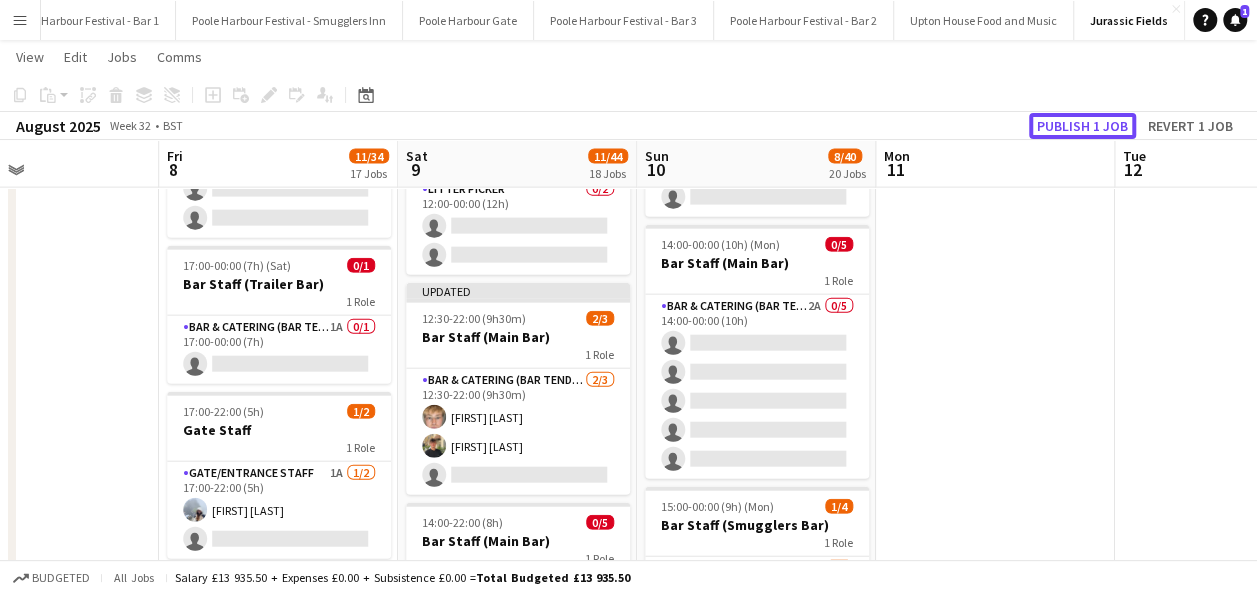 click on "Publish 1 job" 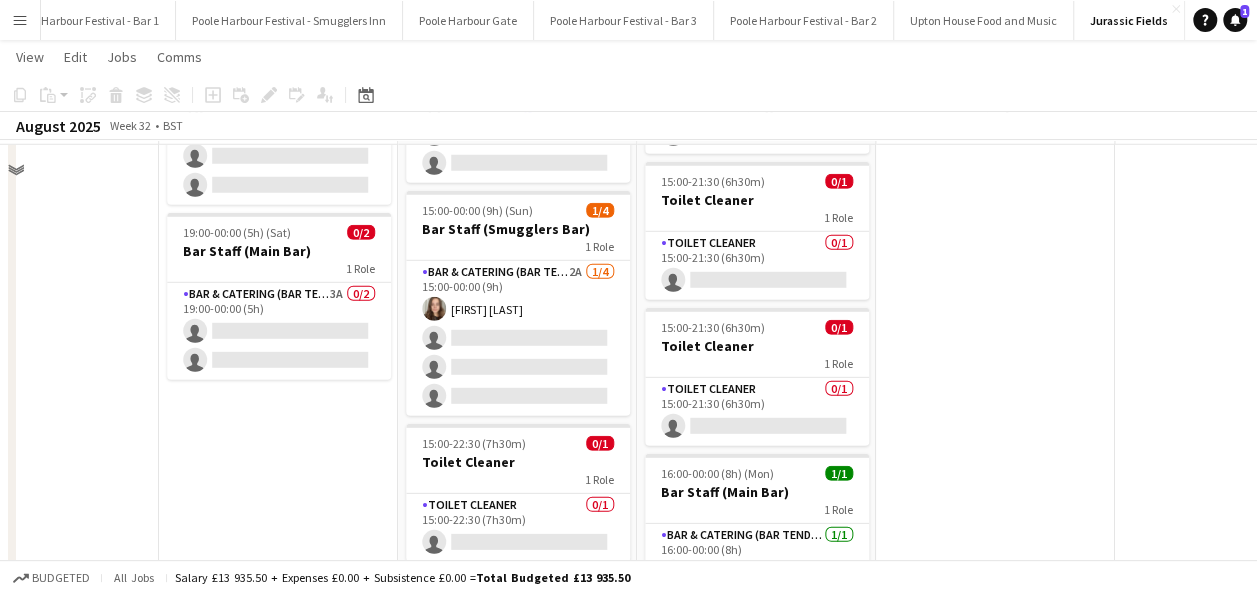 scroll, scrollTop: 2700, scrollLeft: 0, axis: vertical 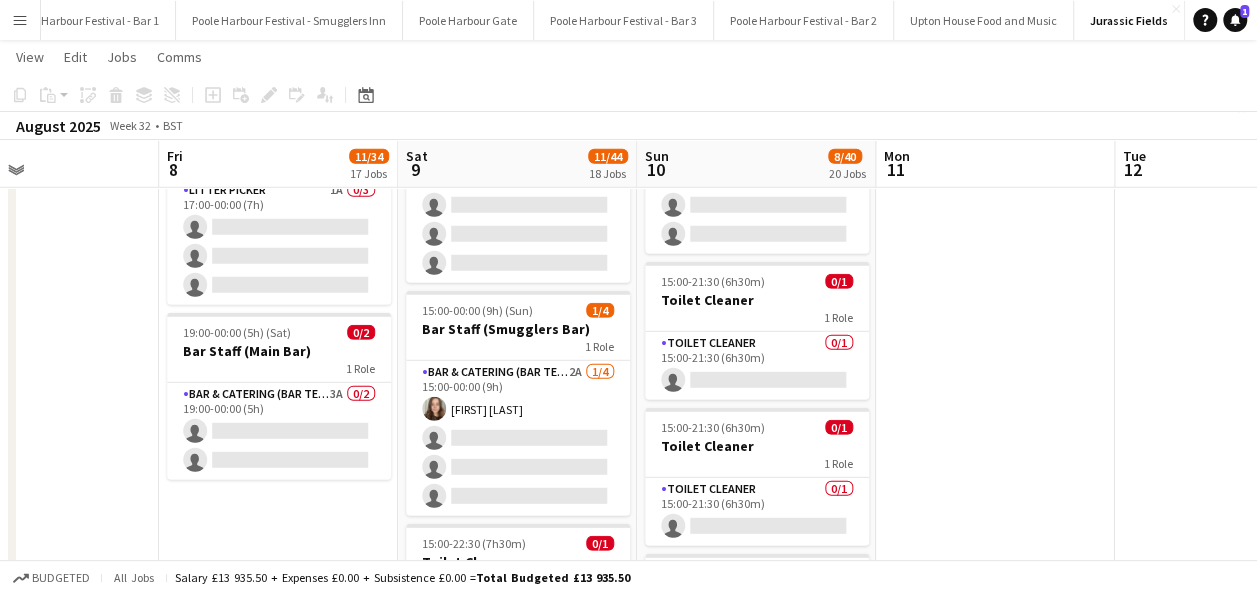 click at bounding box center (995, -637) 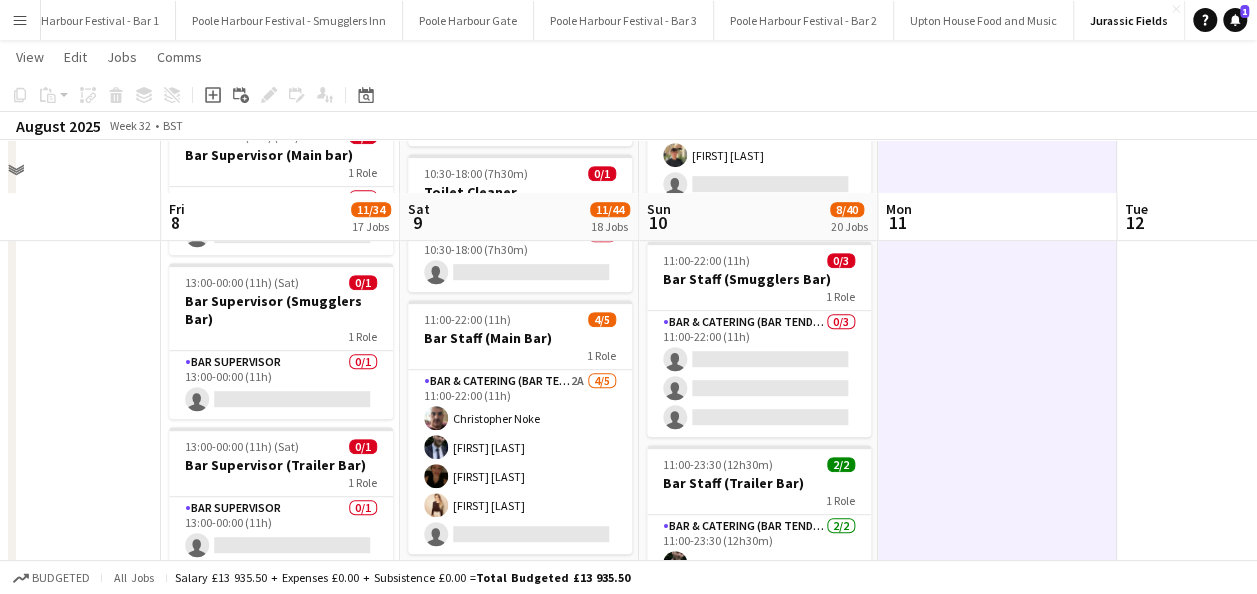 scroll, scrollTop: 500, scrollLeft: 0, axis: vertical 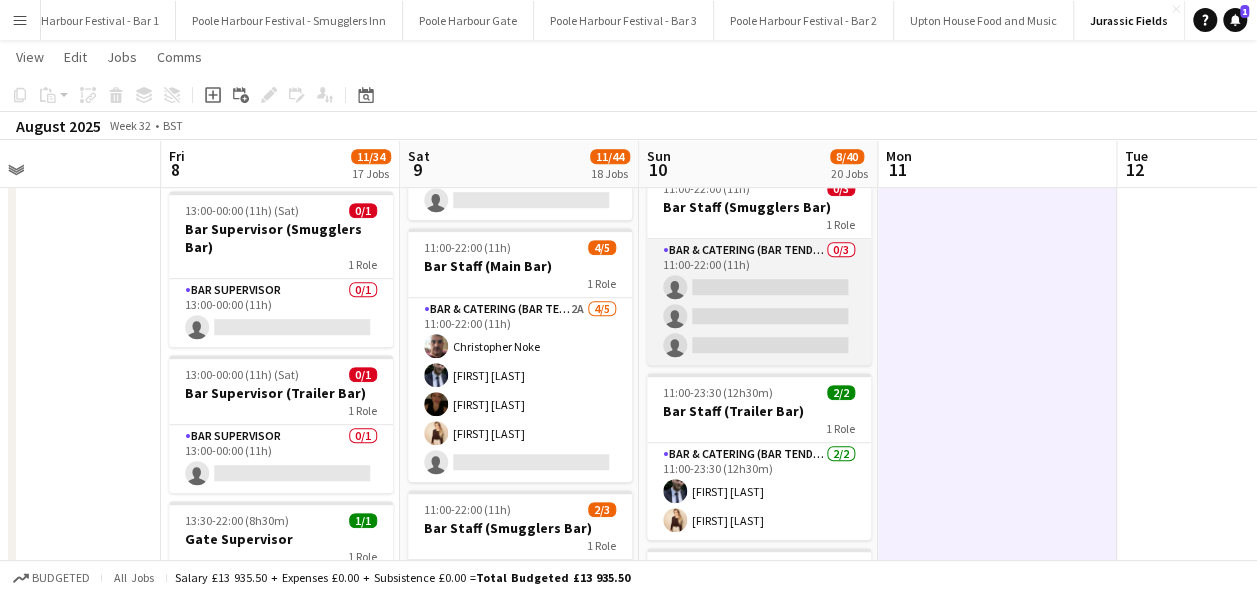 click on "Bar & Catering (Bar Tender)   0/3   11:00-22:00 (11h)
single-neutral-actions
single-neutral-actions
single-neutral-actions" at bounding box center (759, 302) 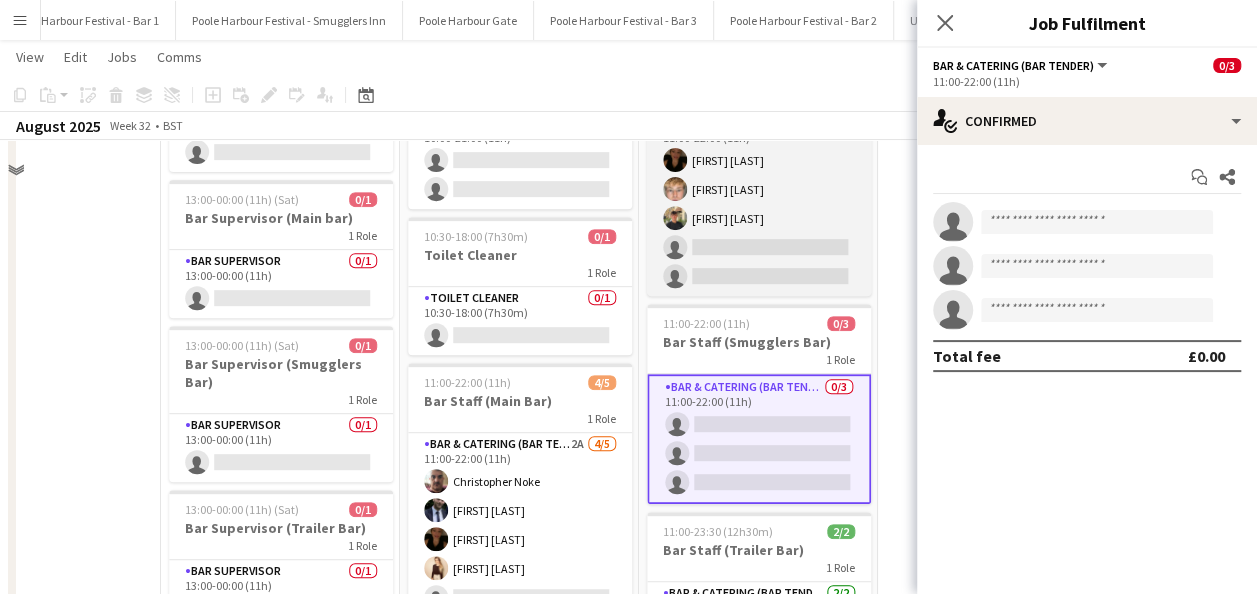 scroll, scrollTop: 400, scrollLeft: 0, axis: vertical 